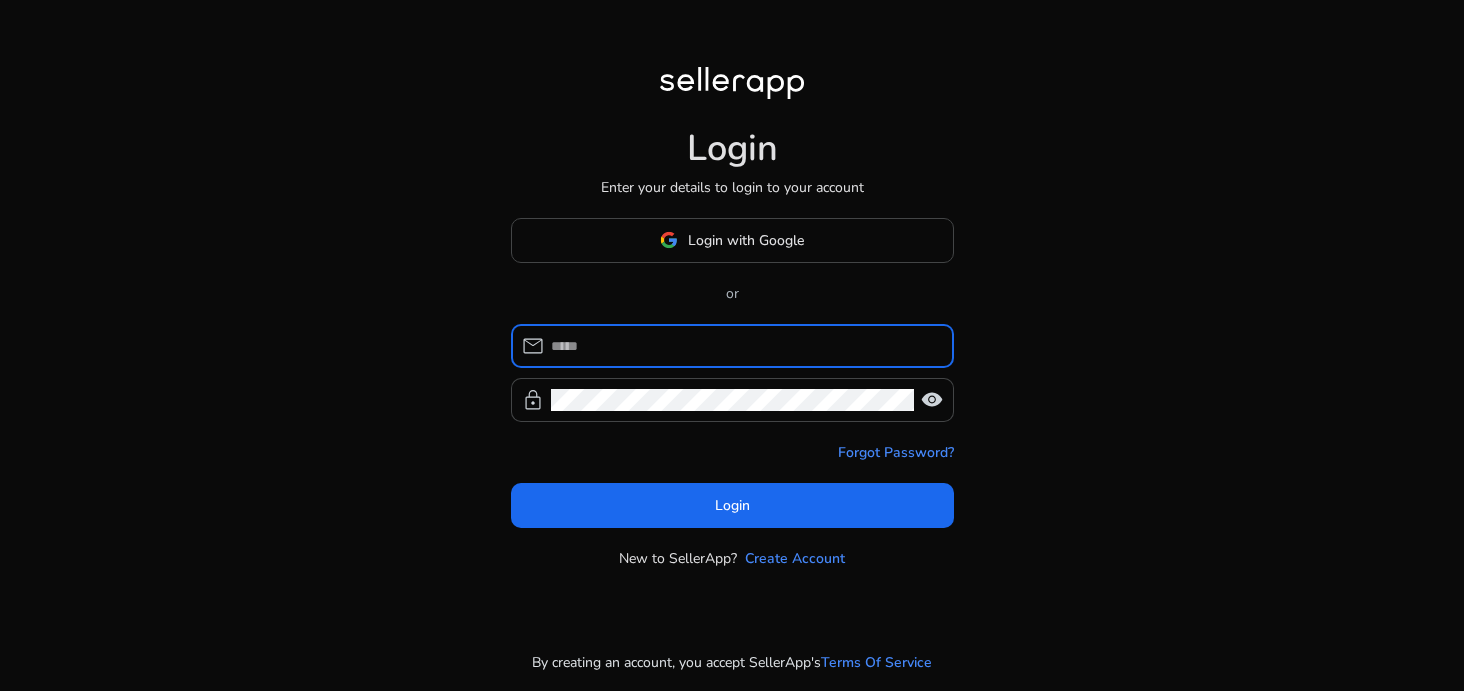 scroll, scrollTop: 0, scrollLeft: 0, axis: both 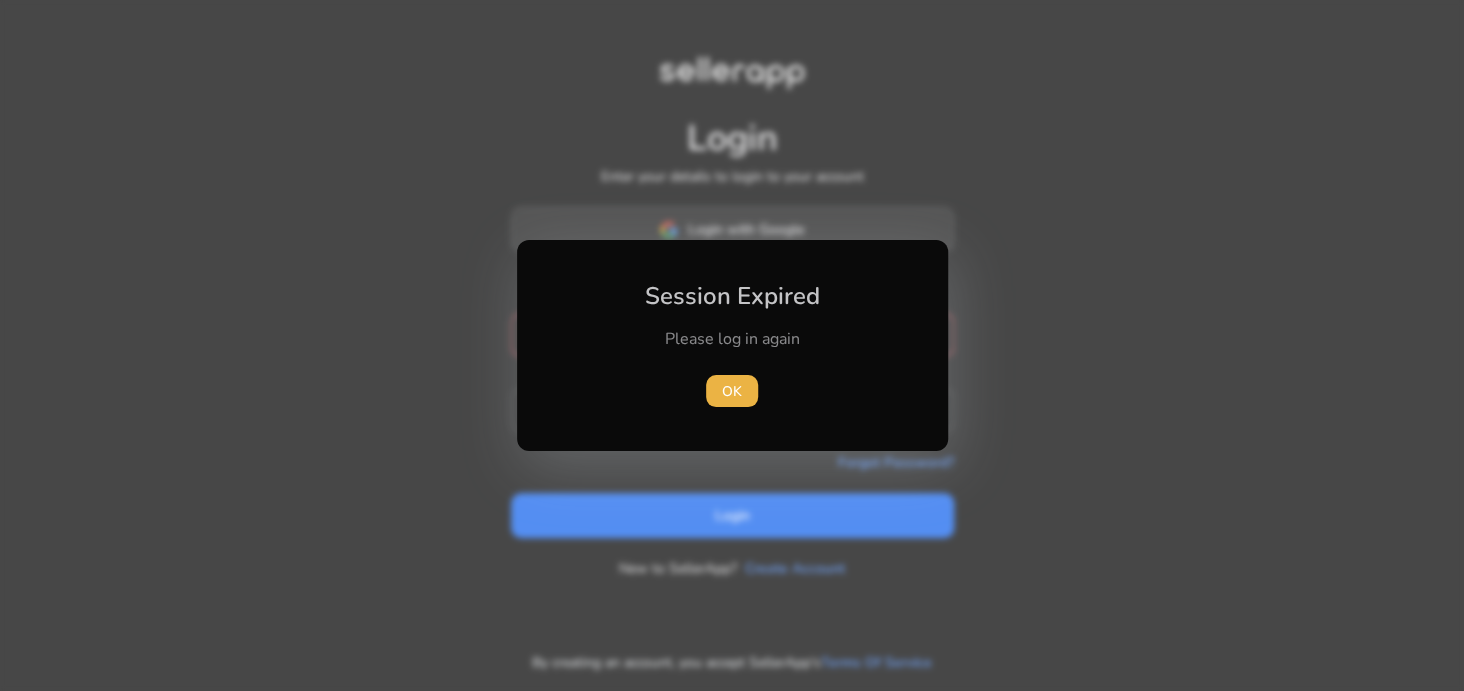 click at bounding box center [732, 345] 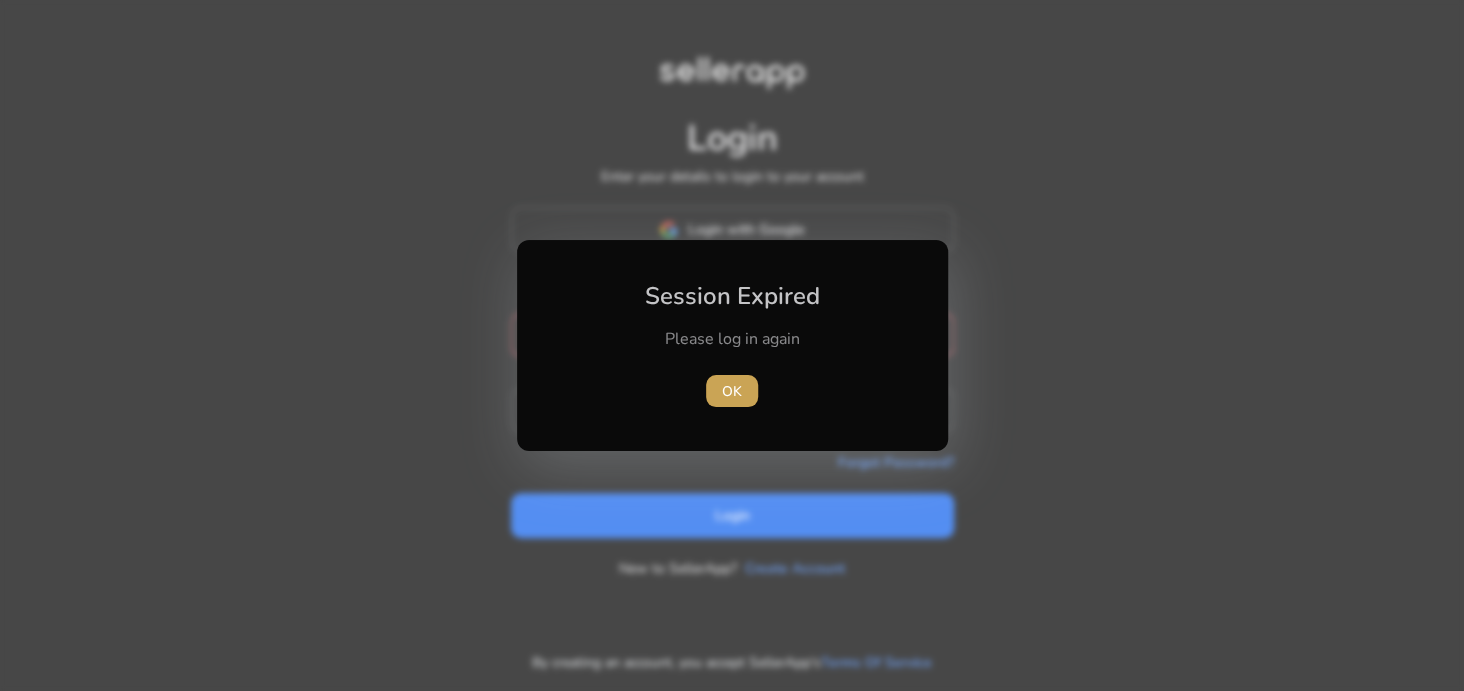 click on "OK" at bounding box center [732, 391] 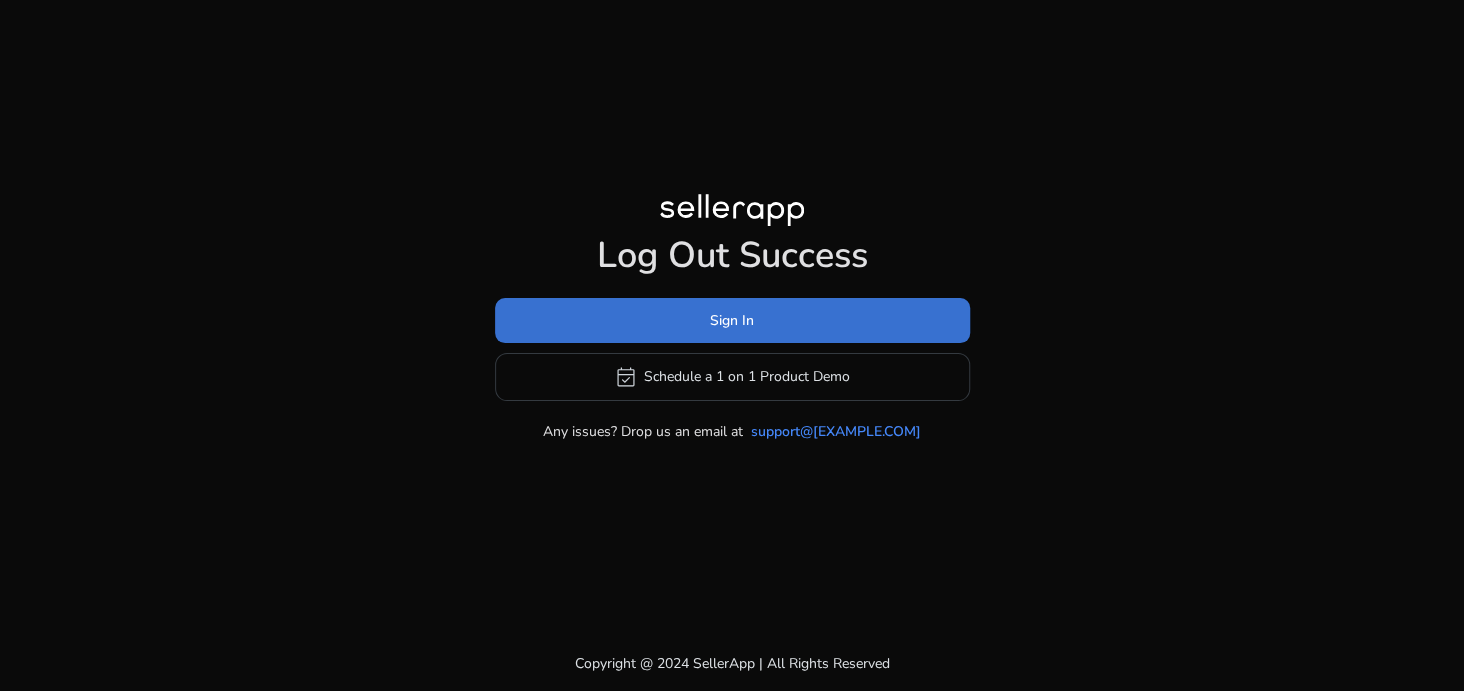 click on "Sign In" 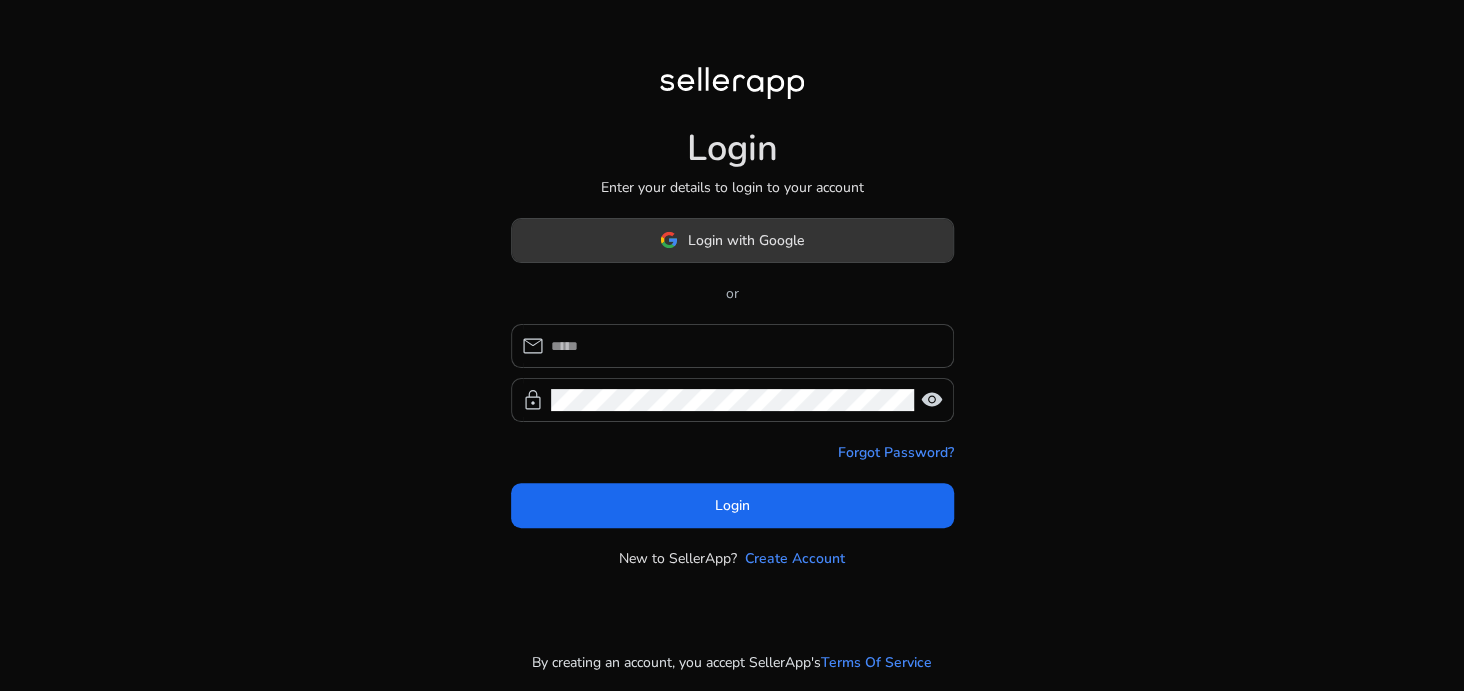 click 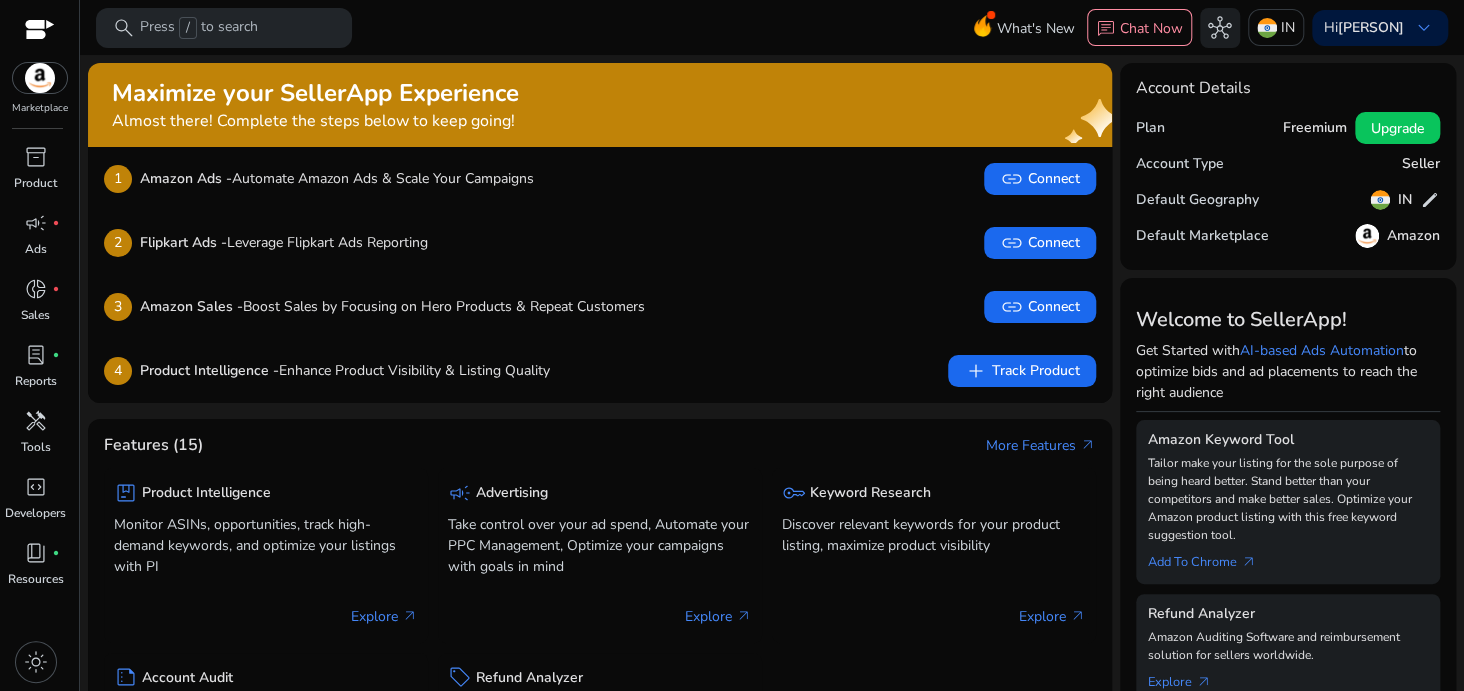 scroll, scrollTop: 0, scrollLeft: 0, axis: both 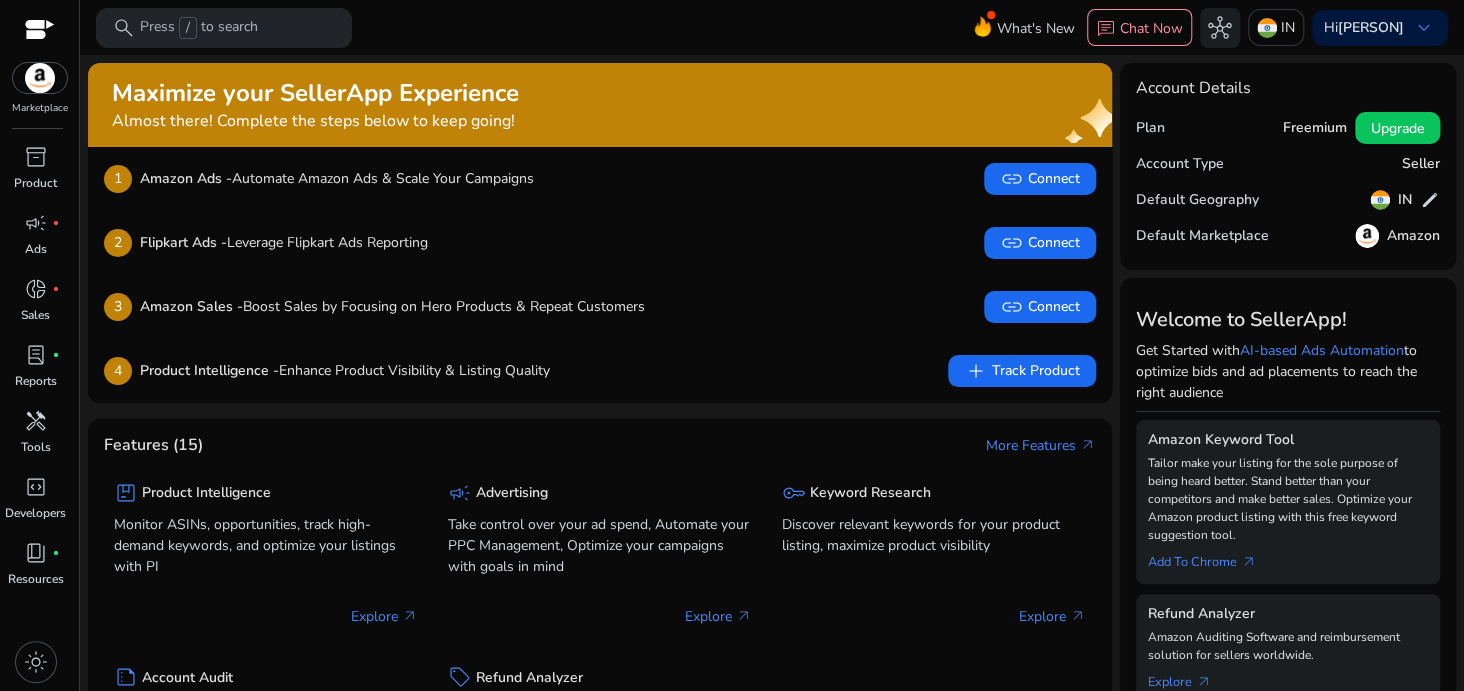 click on "search   Press  /  to search  What's New  chat  Chat Now  hub  IN  Hi  Tanu Jain  keyboard_arrow_down" at bounding box center (772, 27) 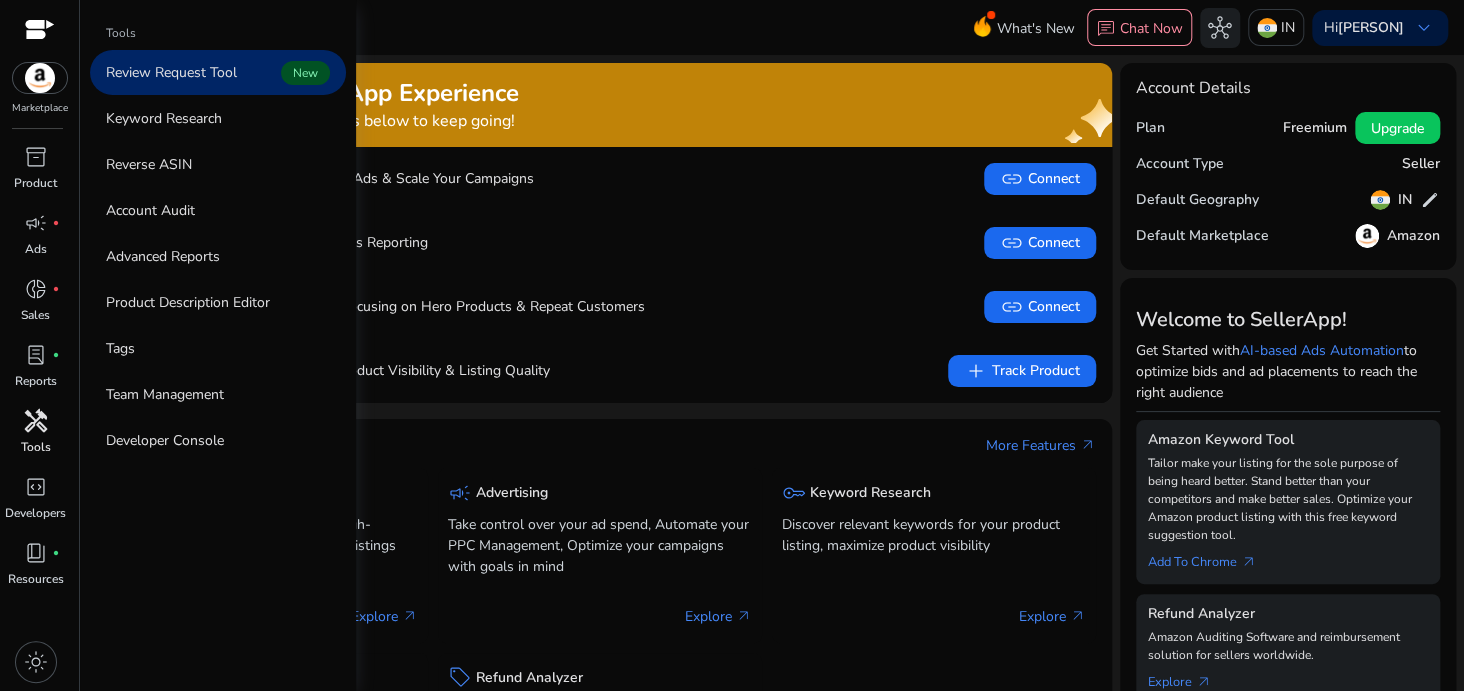 click on "Tools" at bounding box center [36, 447] 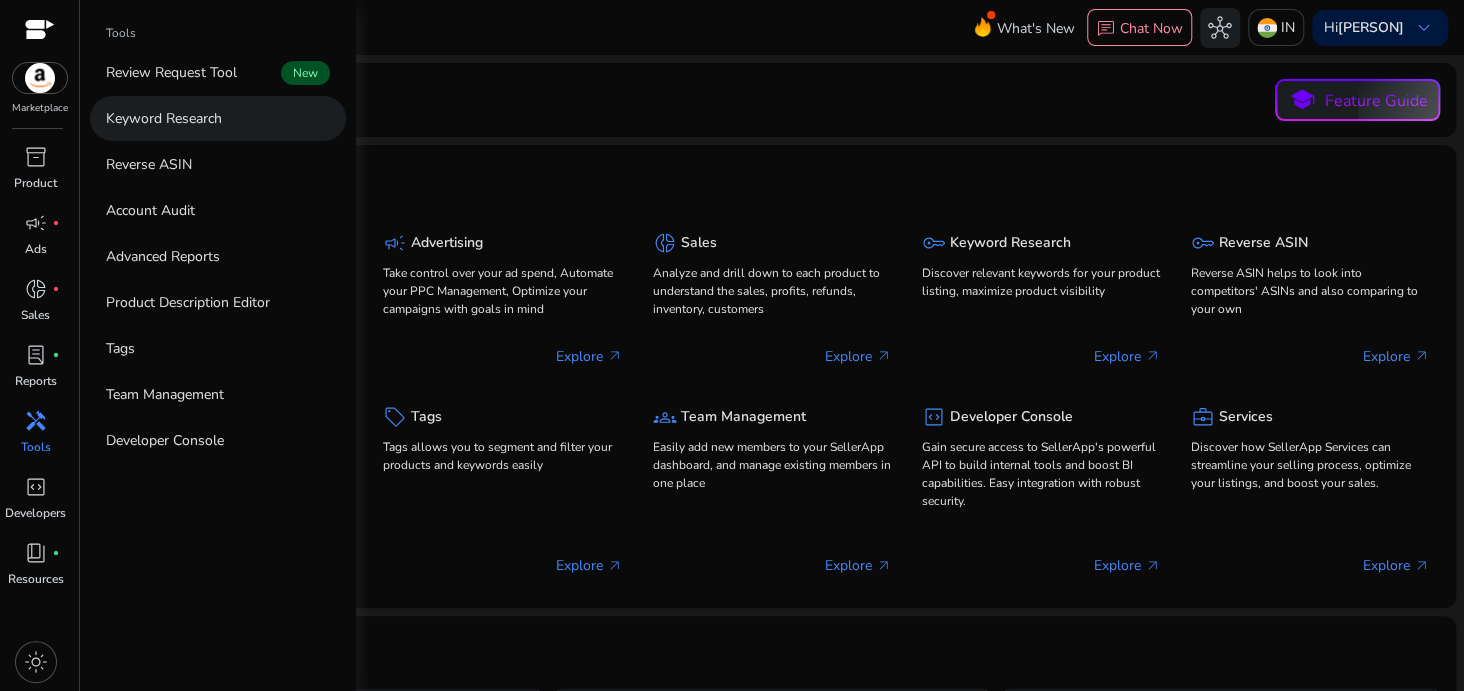 click on "Keyword Research" at bounding box center (164, 118) 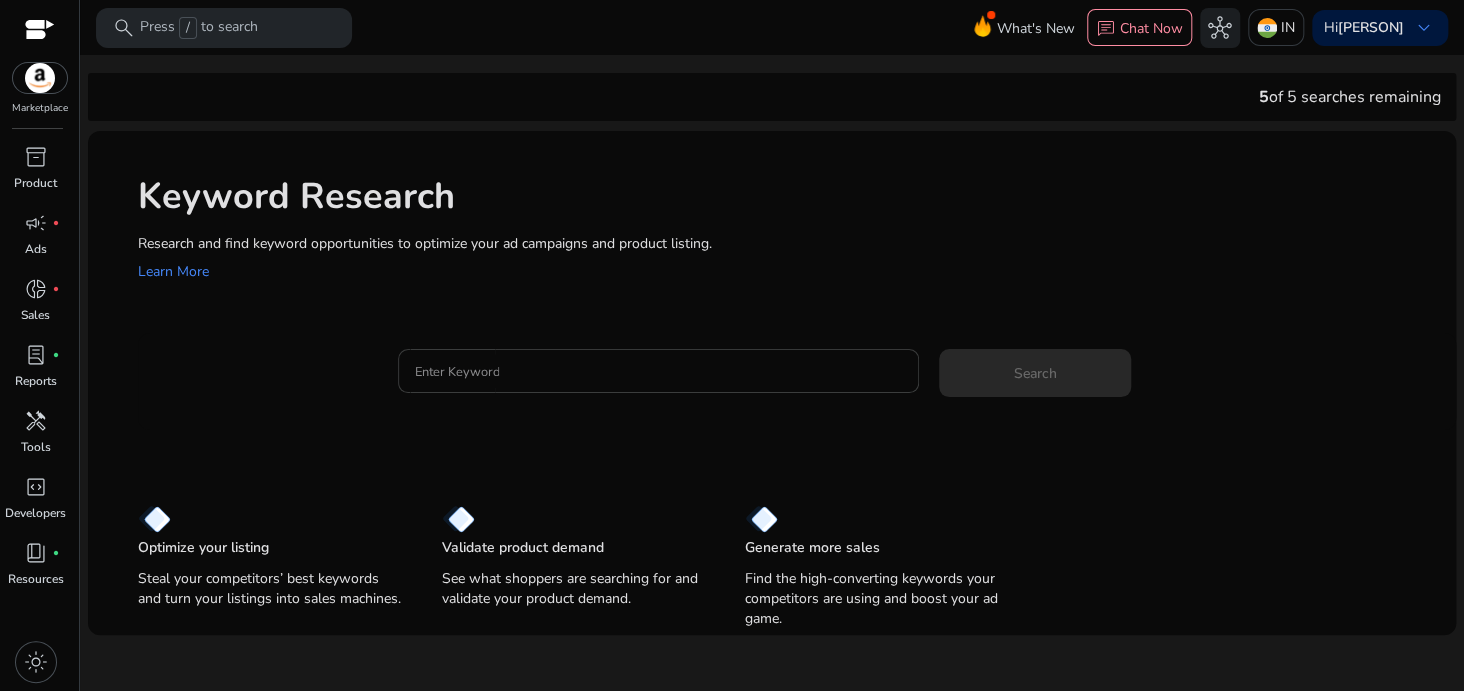 click 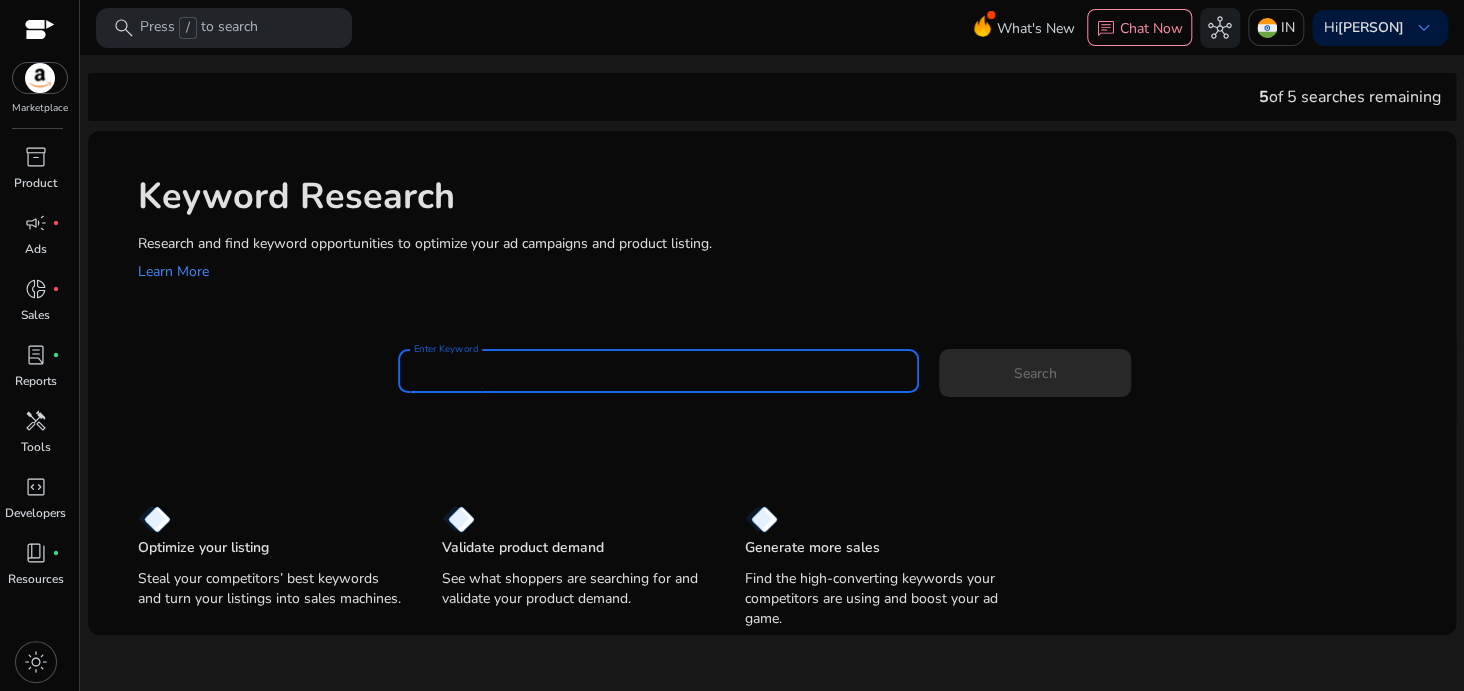 paste on "**********" 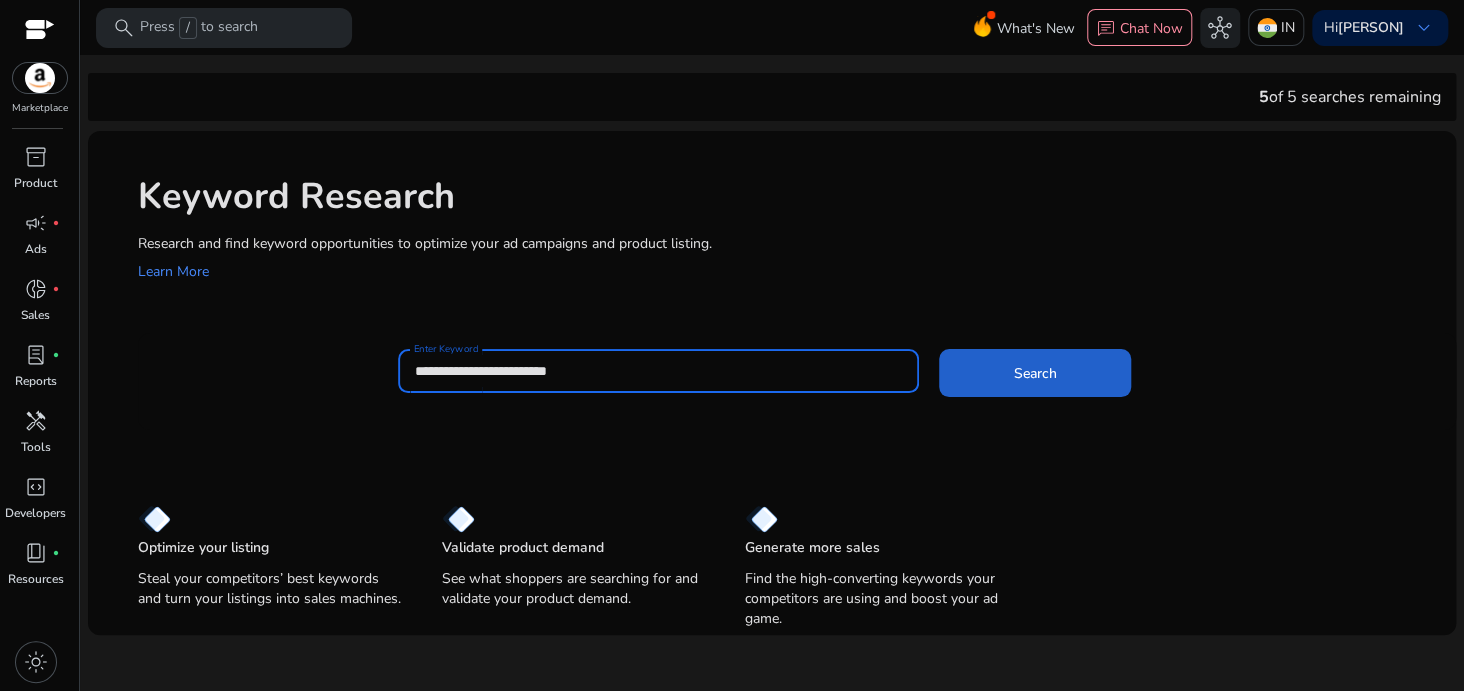 type on "**********" 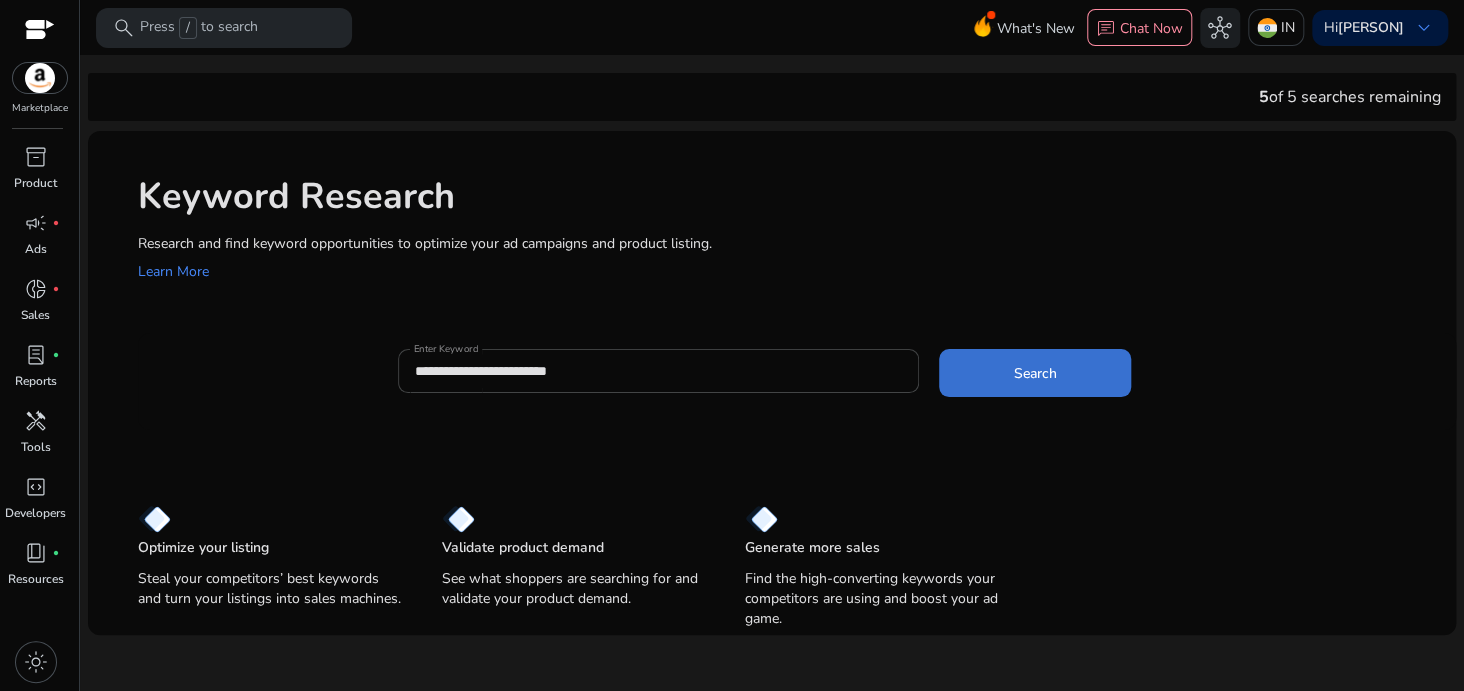 click 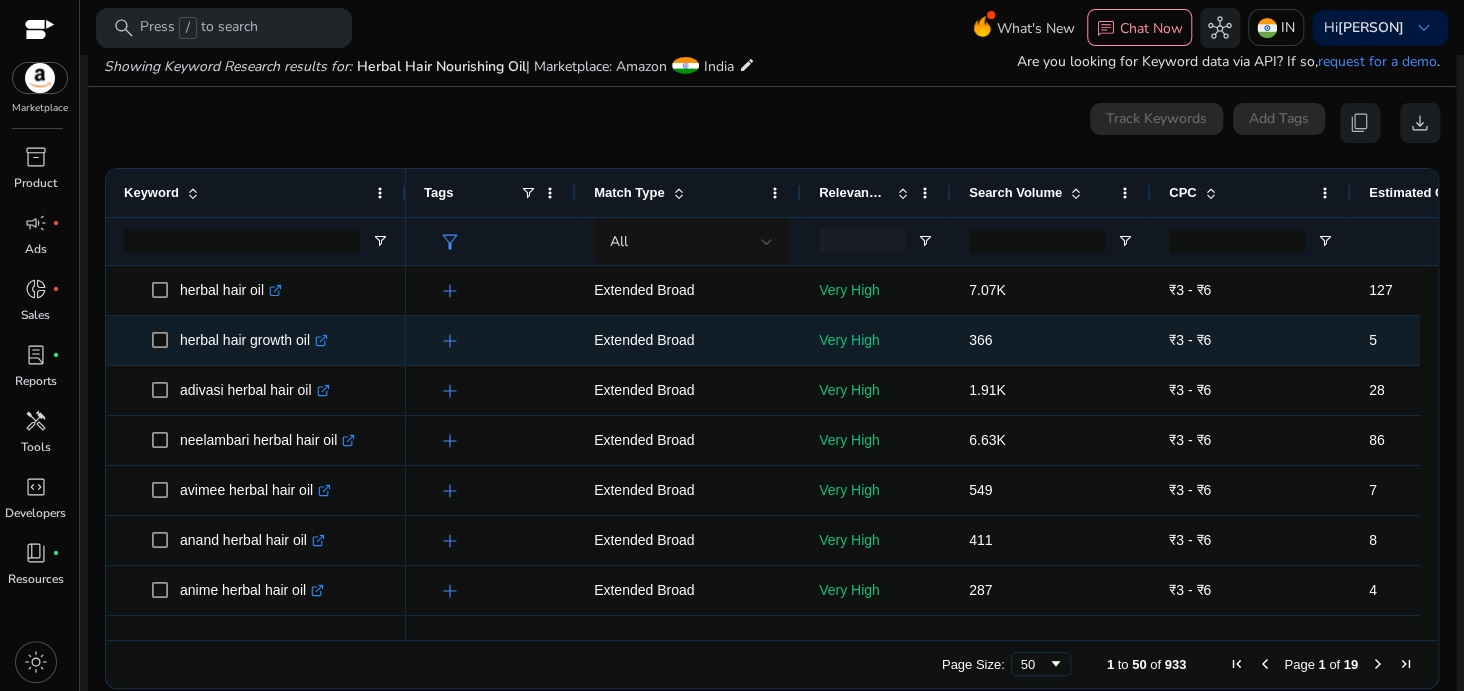 scroll, scrollTop: 238, scrollLeft: 0, axis: vertical 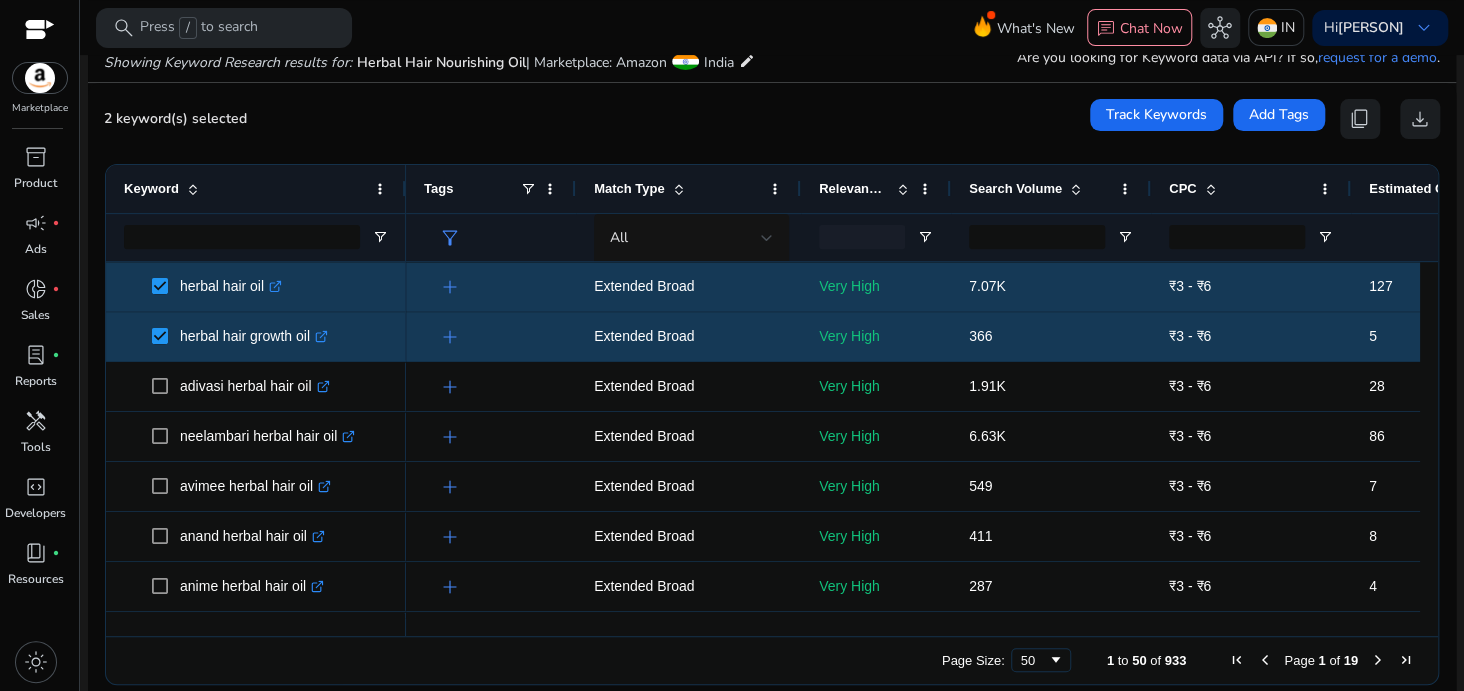 drag, startPoint x: 1422, startPoint y: 295, endPoint x: 1452, endPoint y: 387, distance: 96.76776 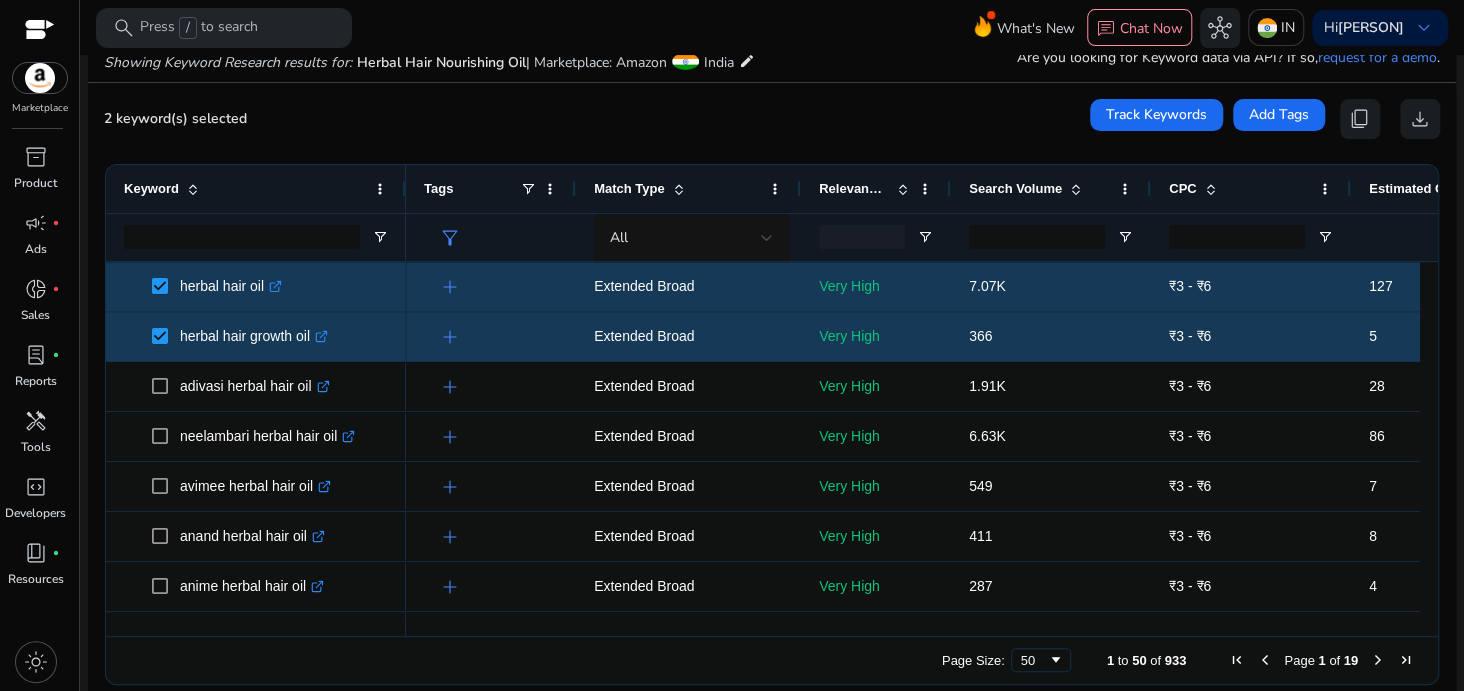 scroll, scrollTop: 312, scrollLeft: 0, axis: vertical 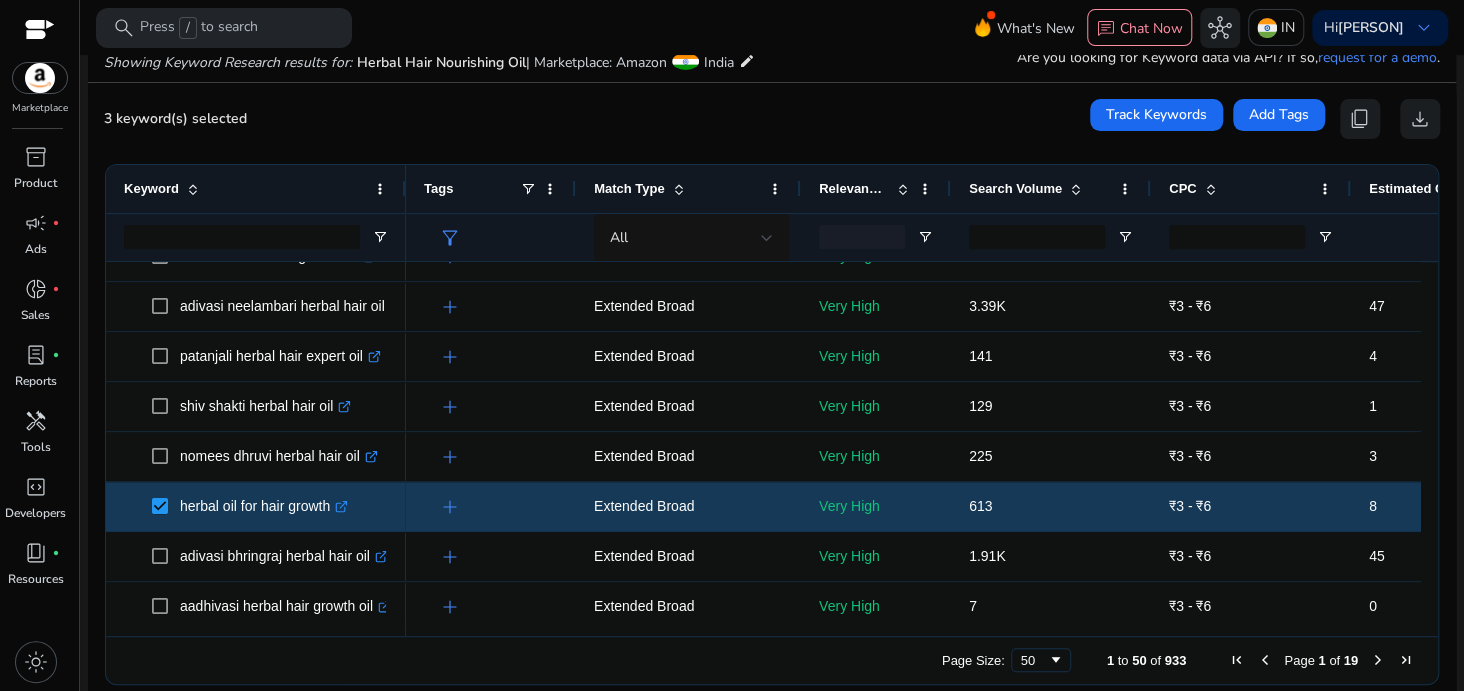 drag, startPoint x: 1421, startPoint y: 460, endPoint x: 1441, endPoint y: 517, distance: 60.40695 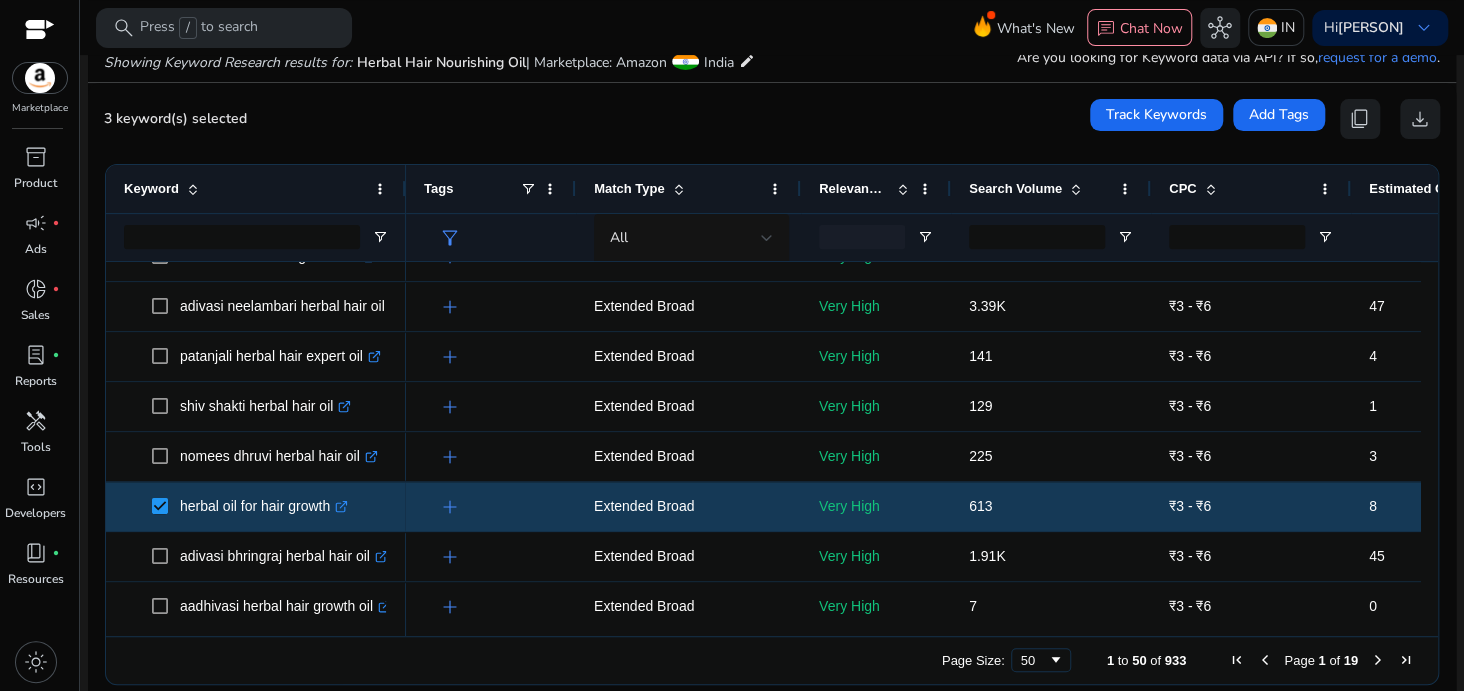 drag, startPoint x: 1420, startPoint y: 465, endPoint x: 1429, endPoint y: 490, distance: 26.57066 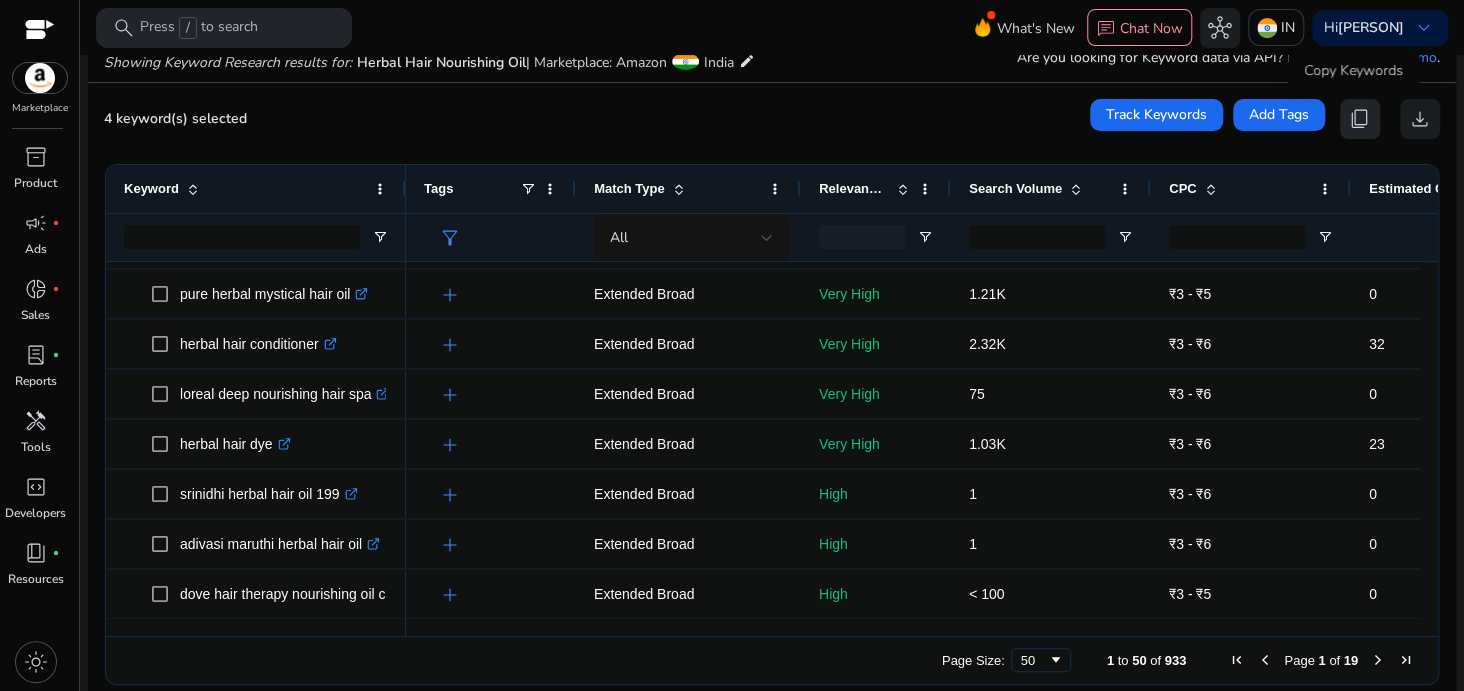 click on "content_copy" at bounding box center (1360, 119) 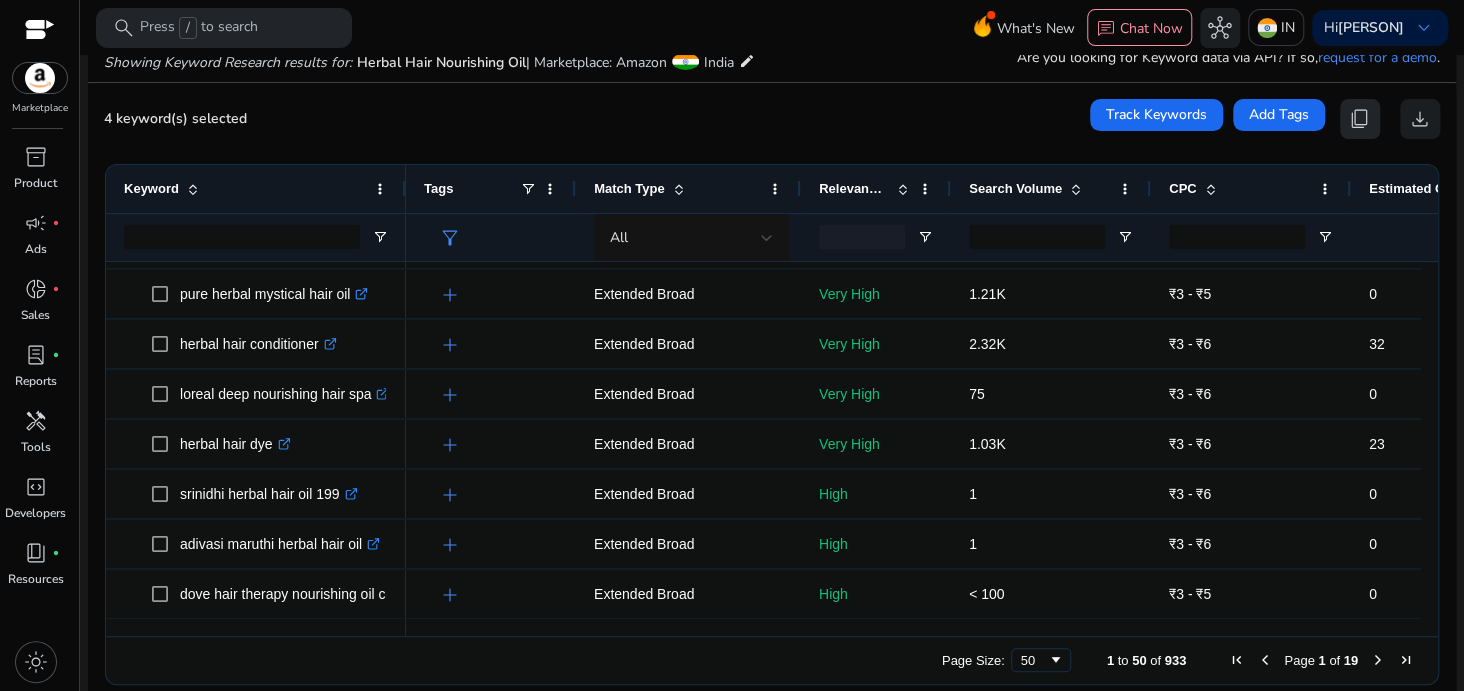 click on "content_copy" at bounding box center [1360, 119] 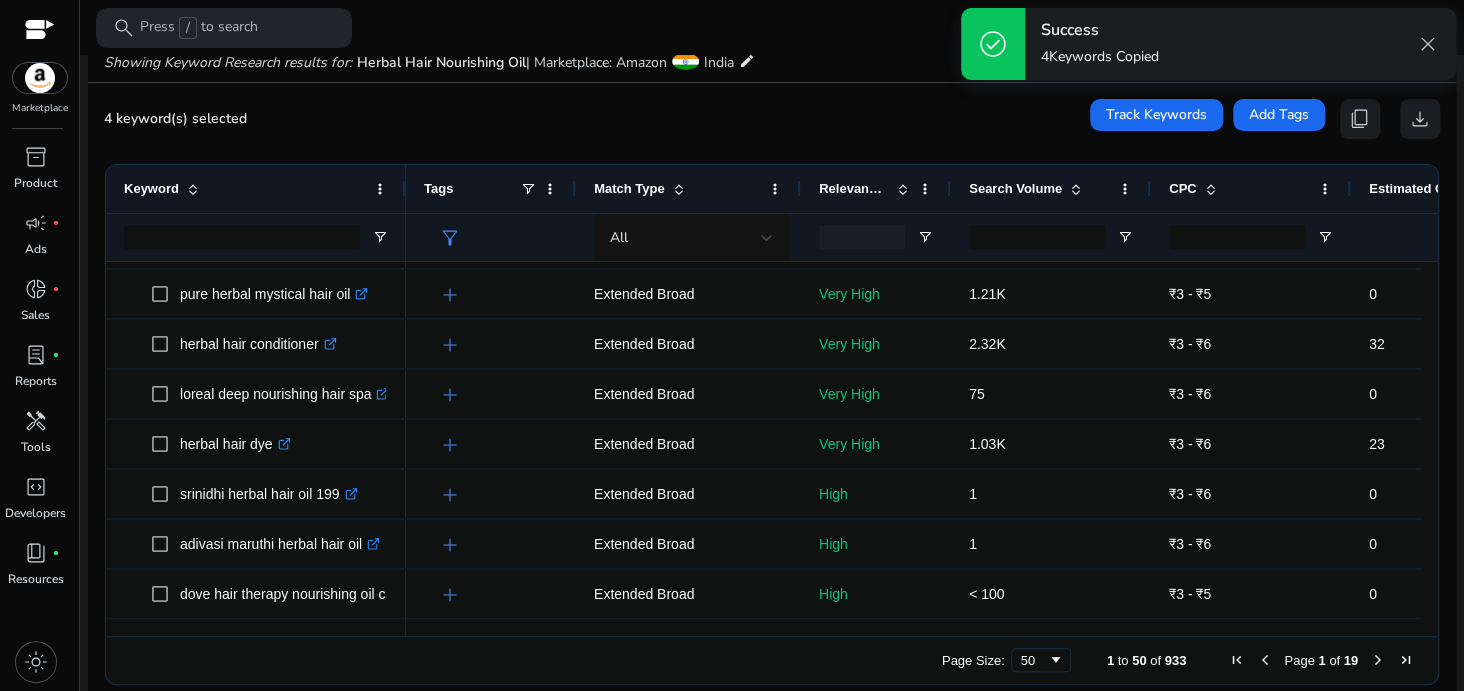 click on "close" at bounding box center (1428, 44) 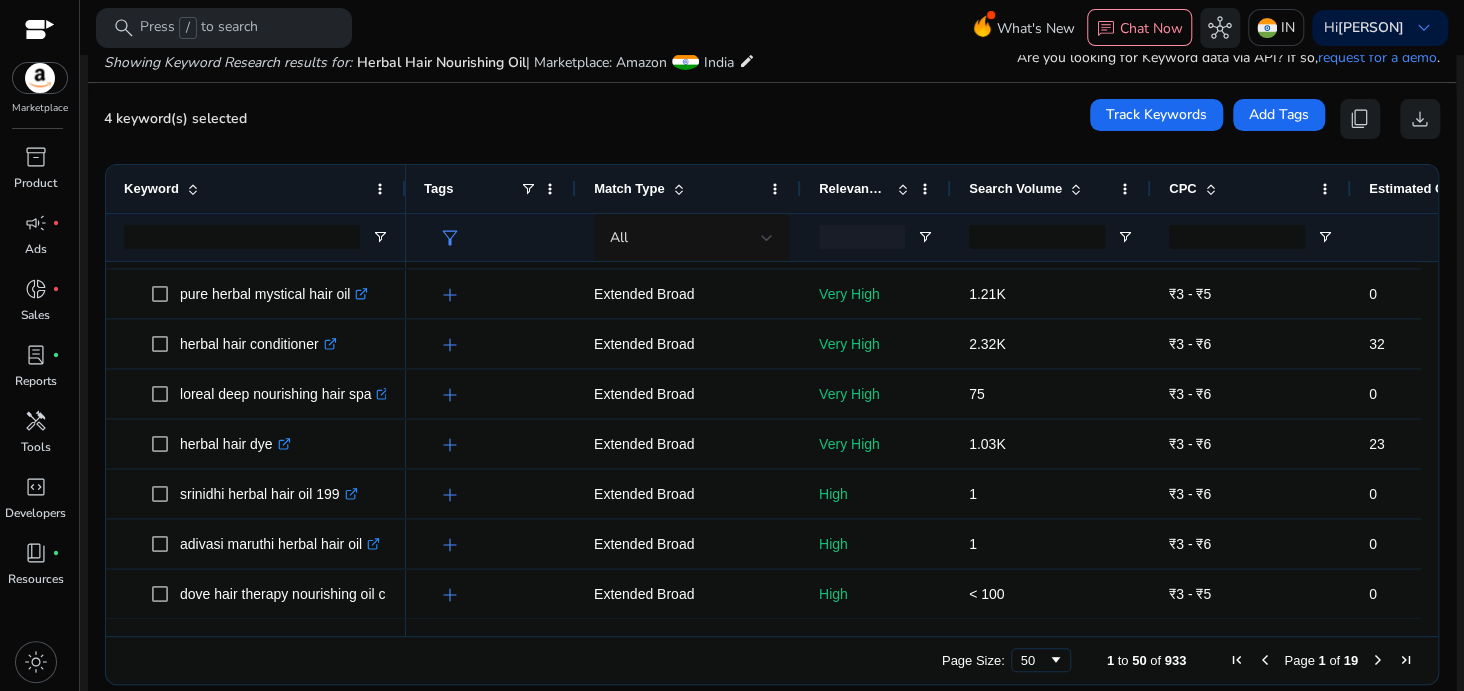 click on "4 keyword(s) selected   Track Keywords   Add Tags   content_copy   download  Press SPACE to select this row.
Drag here to set row groups Drag here to set column labels
Keyword
Tags" at bounding box center [772, 397] 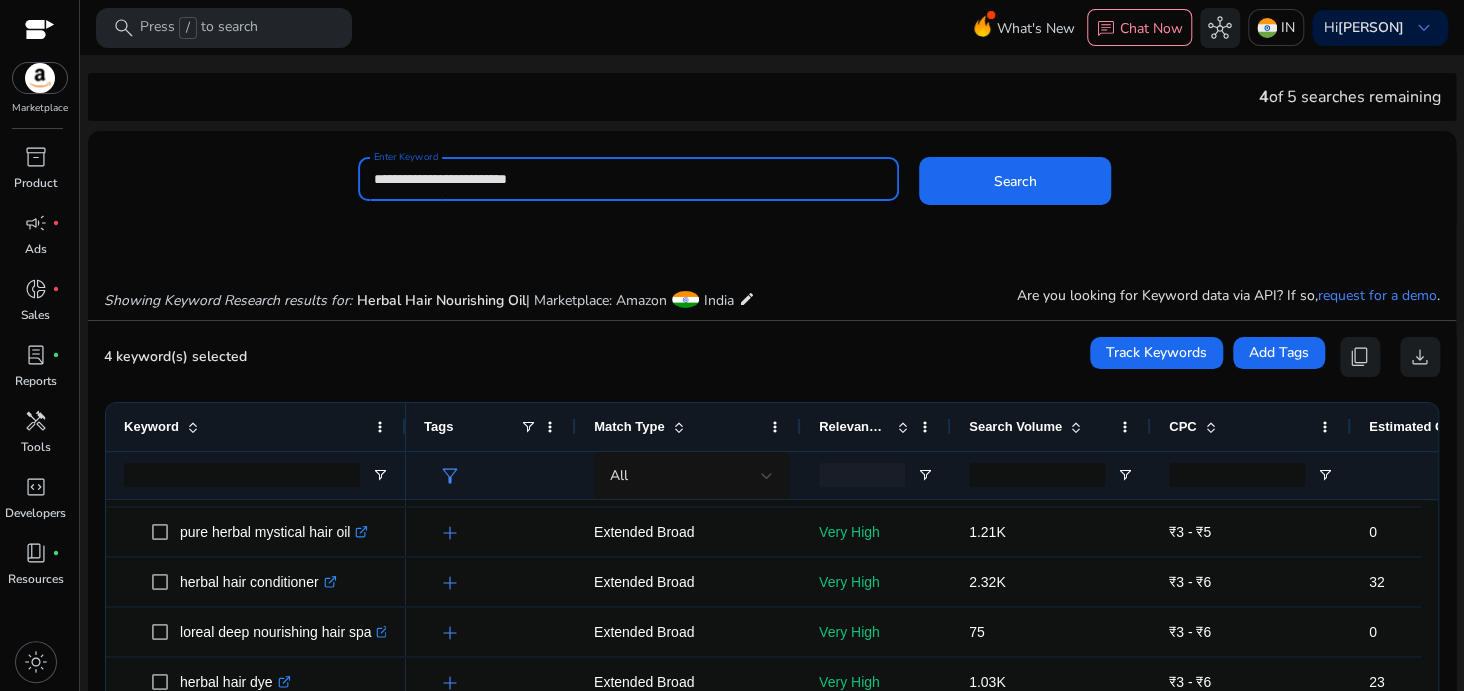 drag, startPoint x: 606, startPoint y: 177, endPoint x: 240, endPoint y: 214, distance: 367.86548 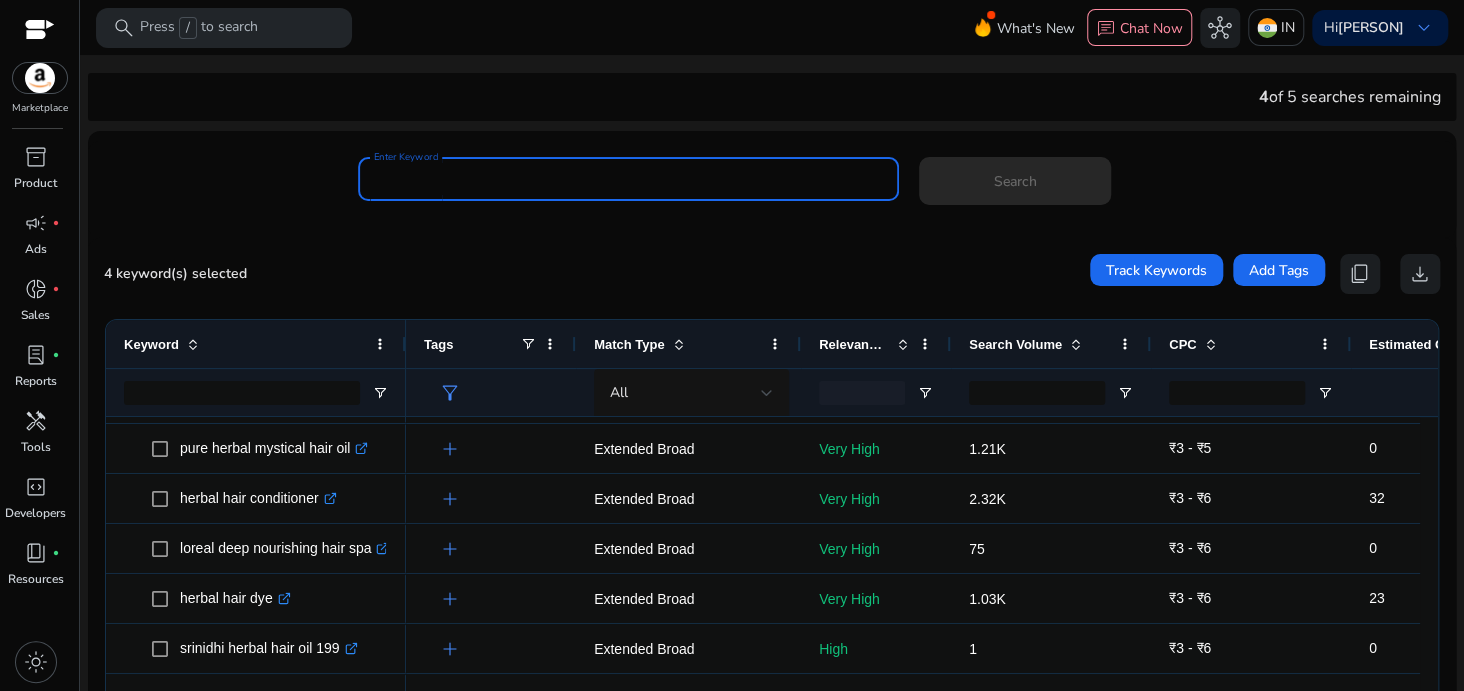 paste on "**********" 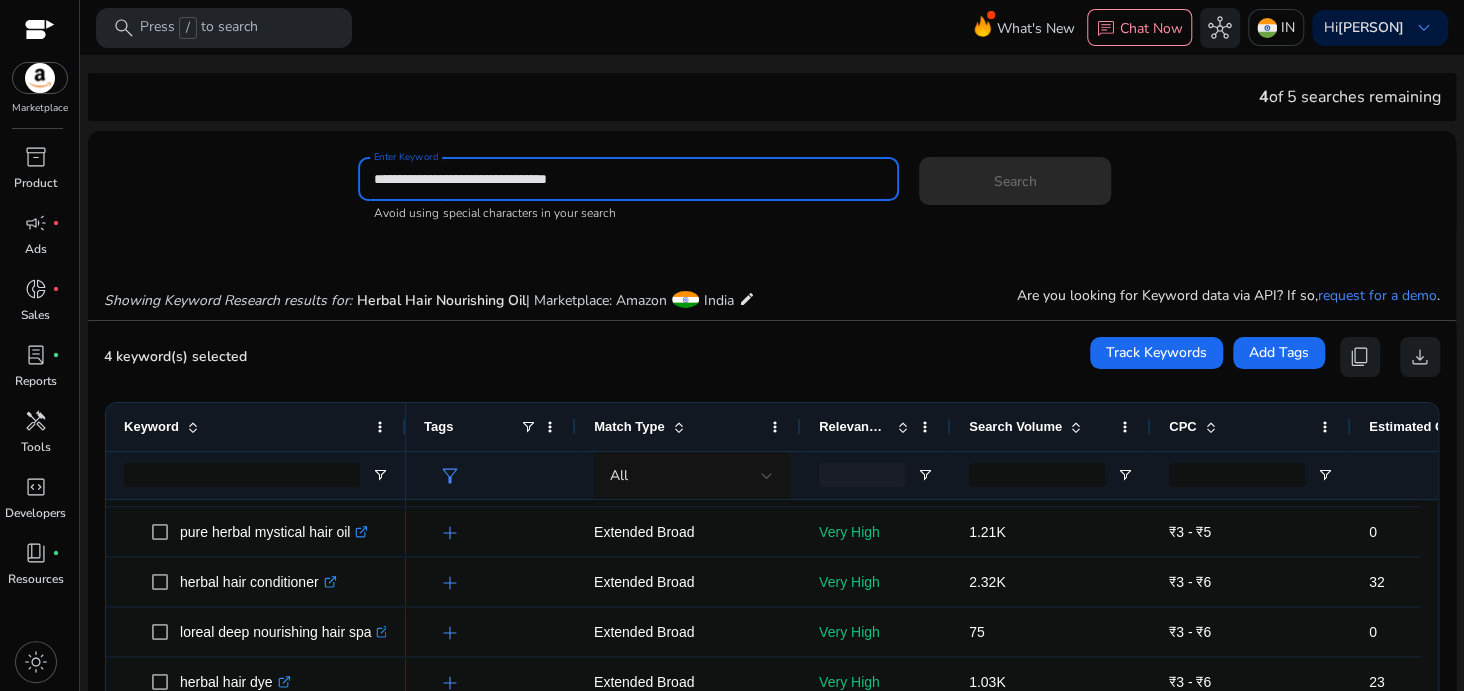 type on "**********" 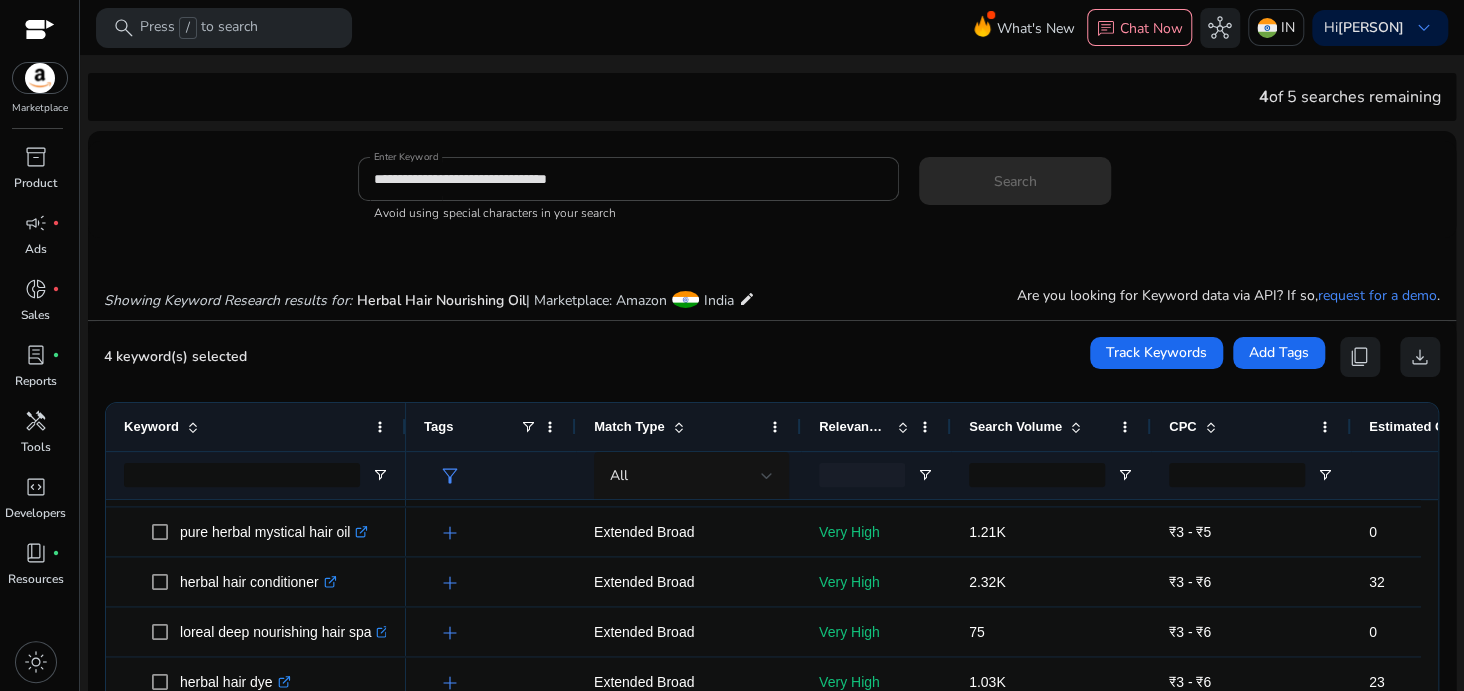 click on "Search" 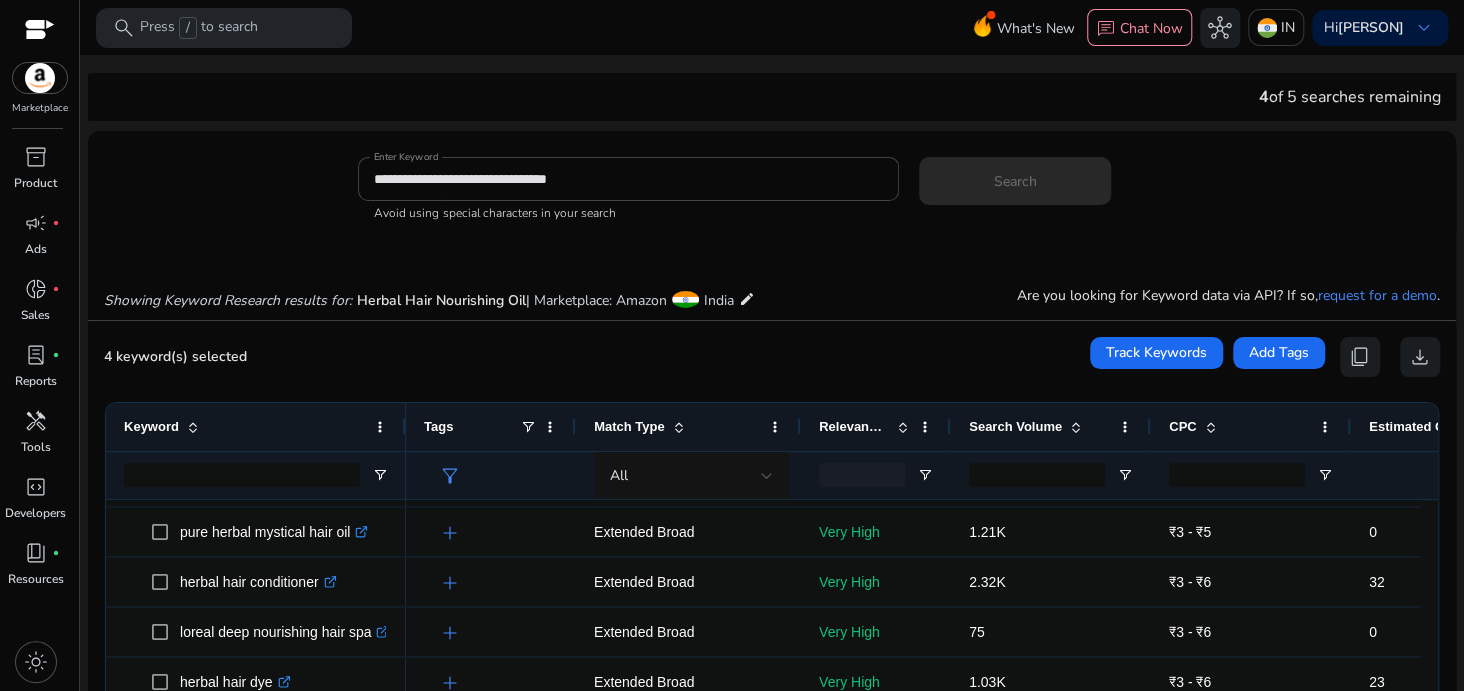 click on "Search" 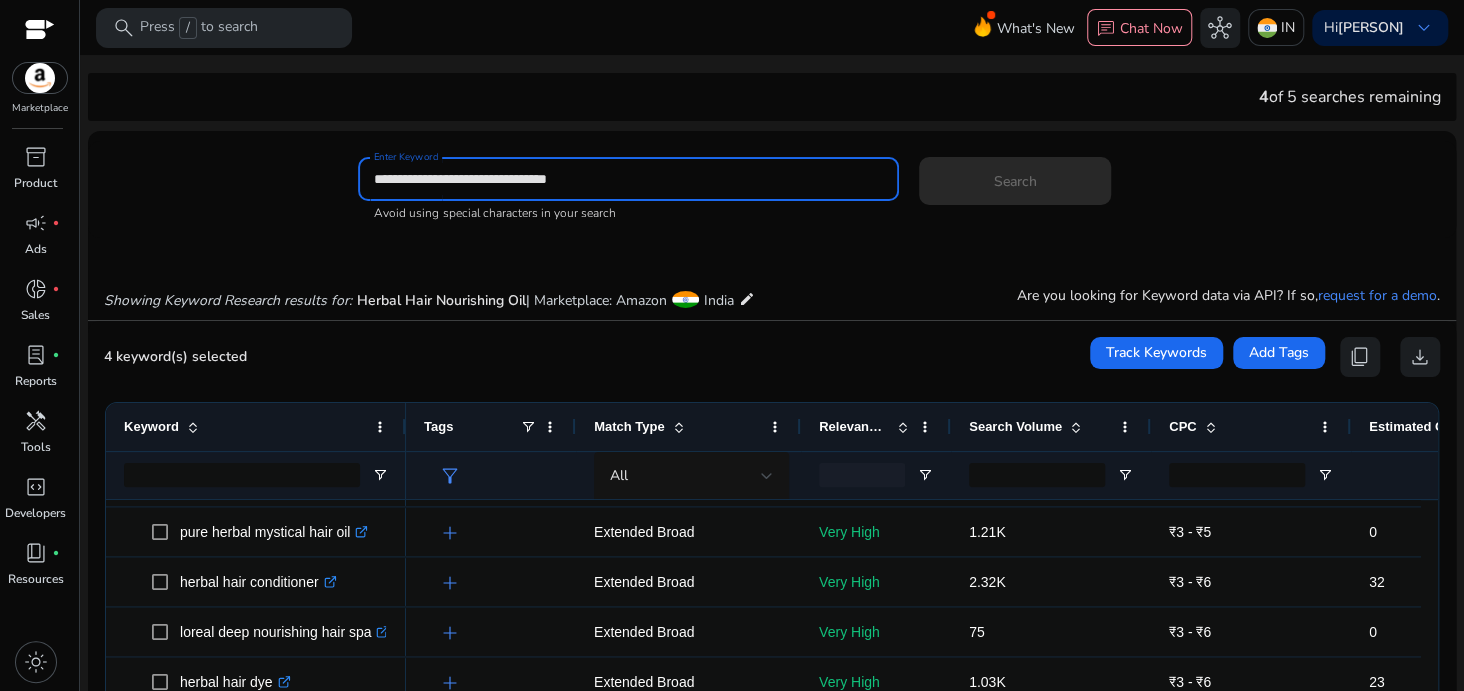 drag, startPoint x: 639, startPoint y: 175, endPoint x: 316, endPoint y: 216, distance: 325.59177 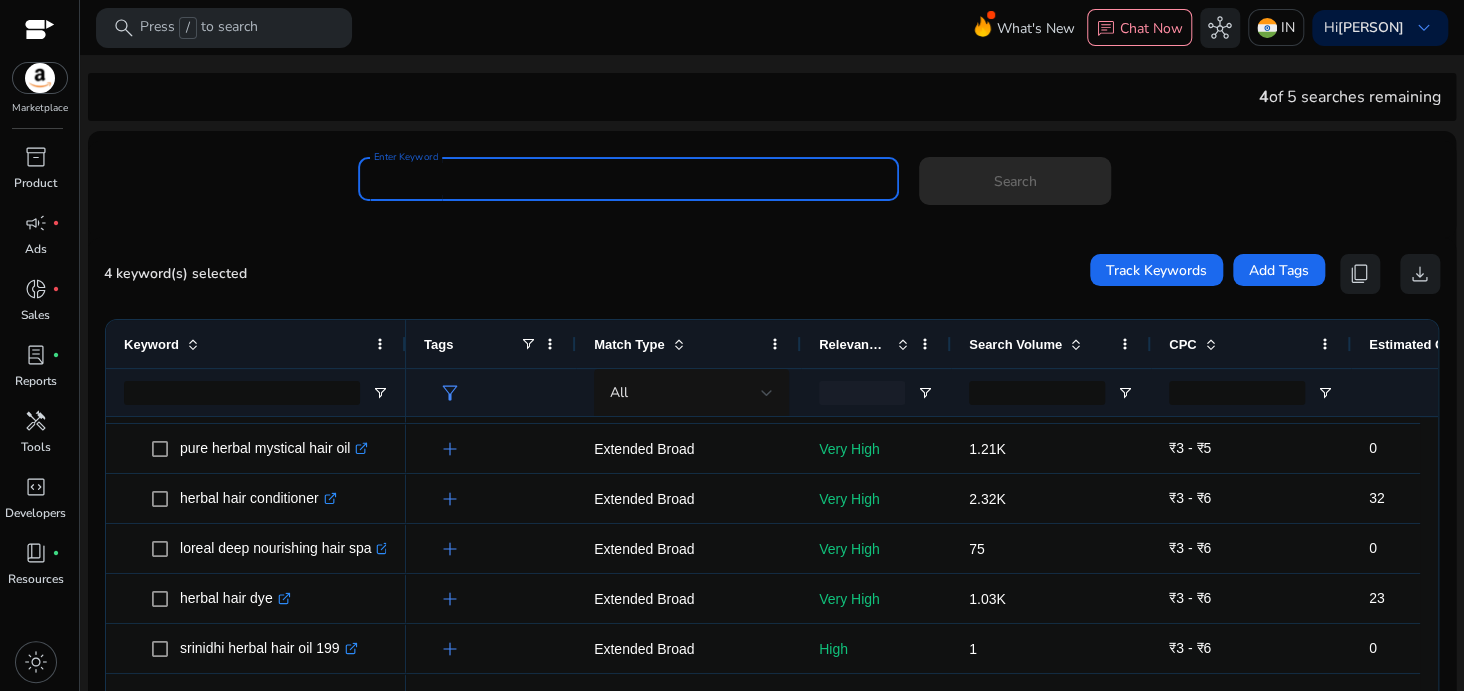 type on "*" 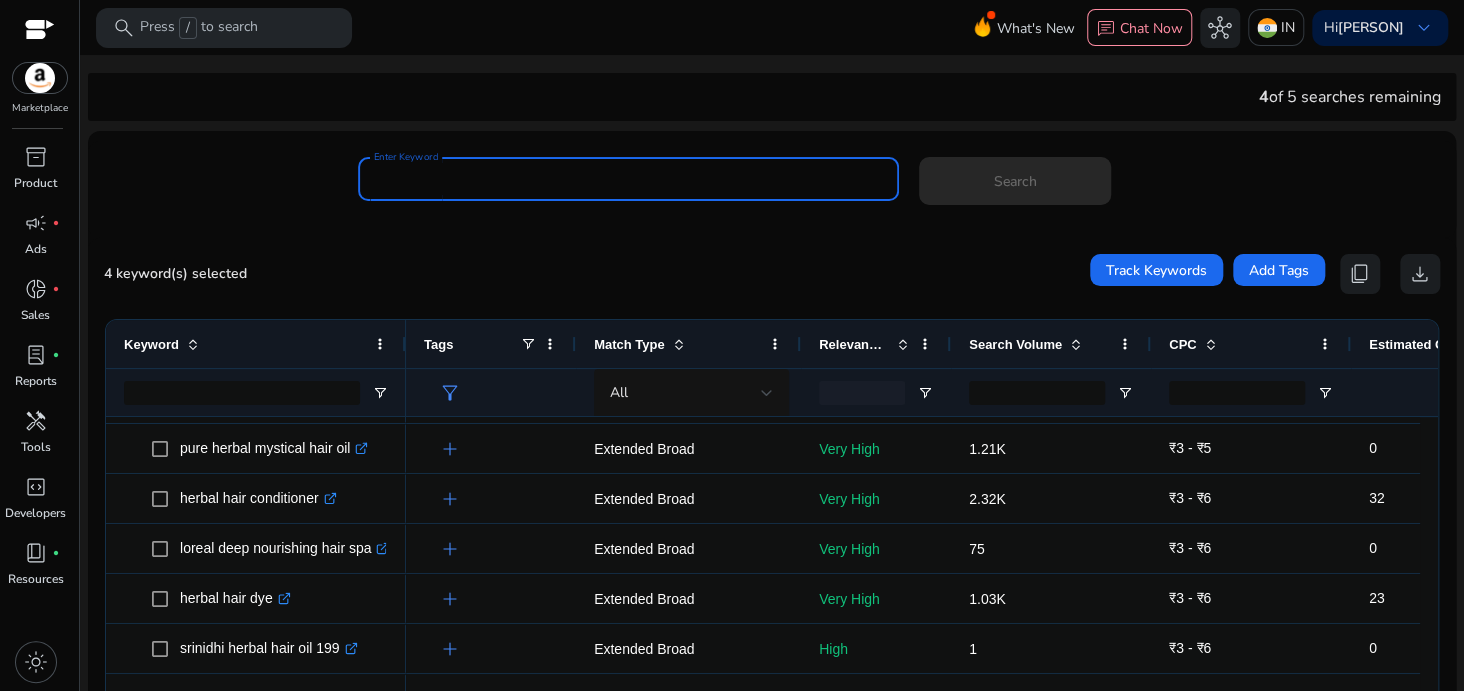 paste on "**********" 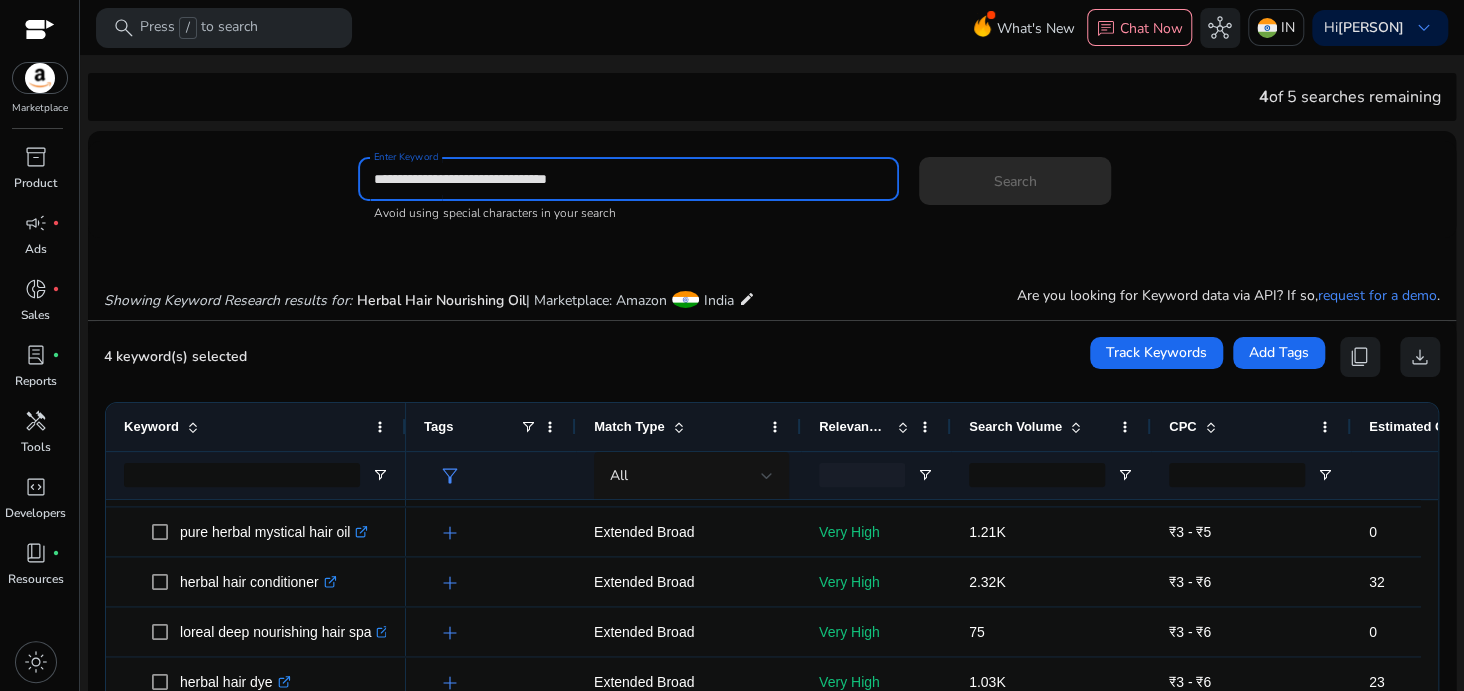 click on "**********" at bounding box center (628, 179) 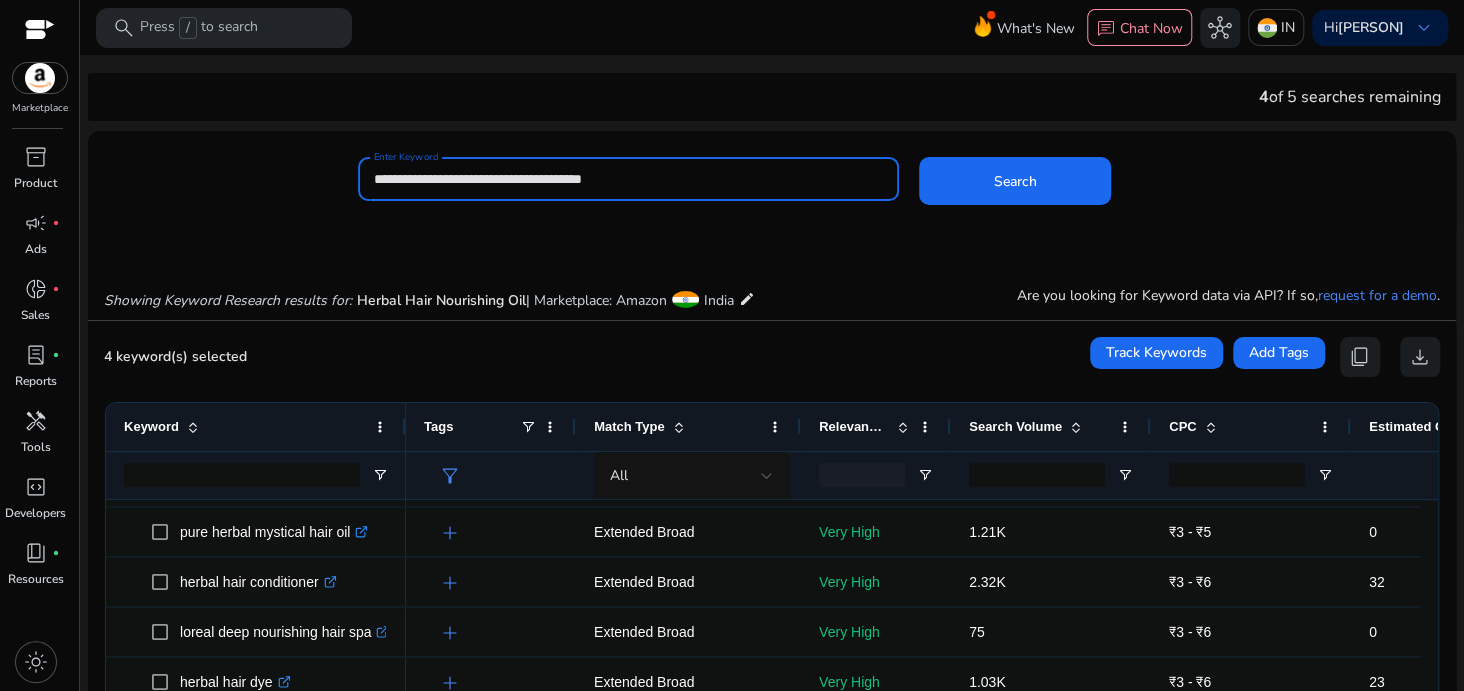 type on "**********" 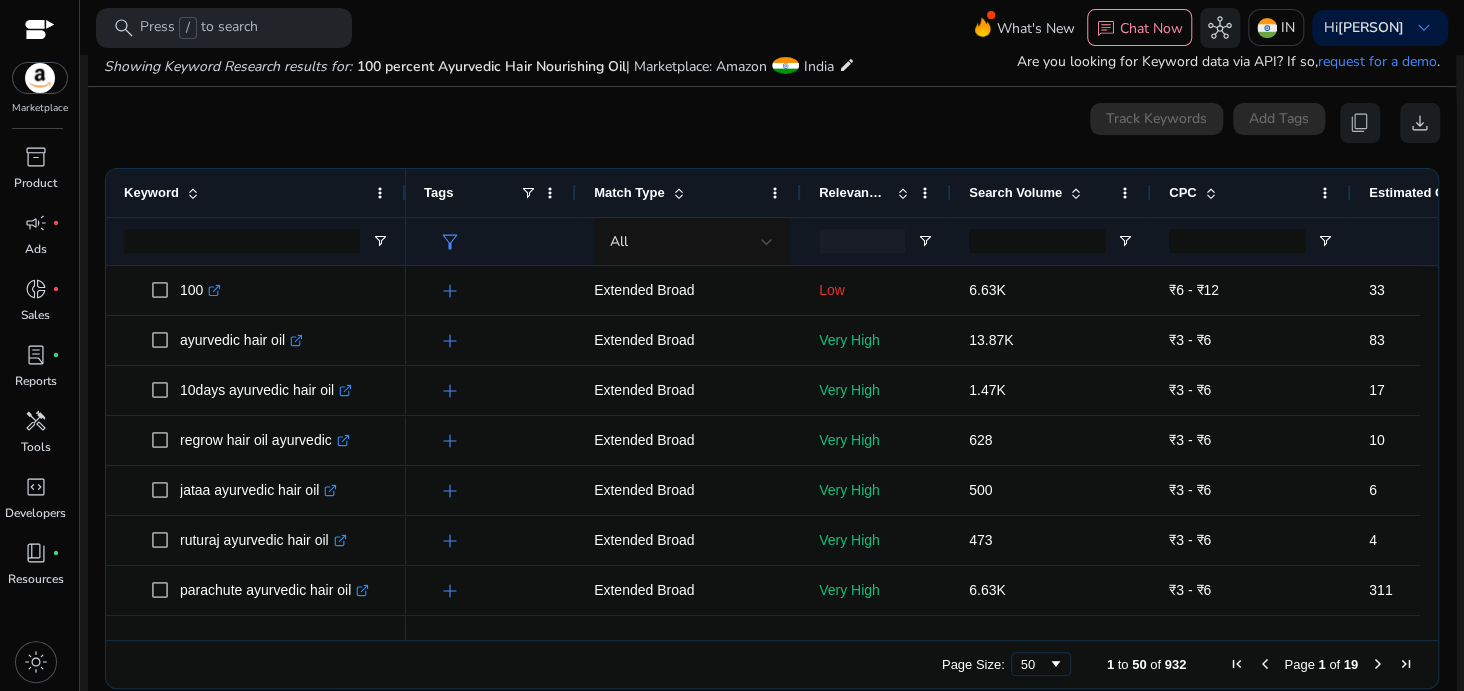 scroll, scrollTop: 238, scrollLeft: 0, axis: vertical 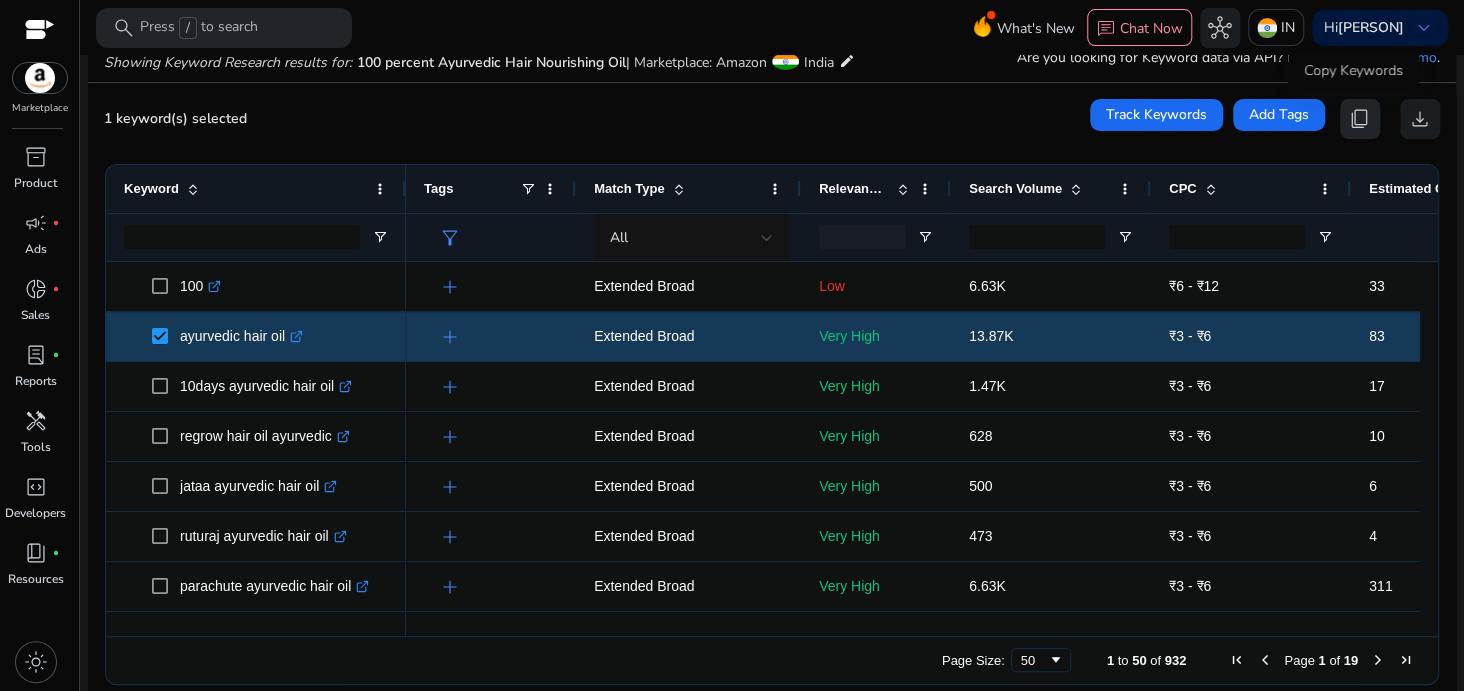 click on "content_copy" at bounding box center [1360, 119] 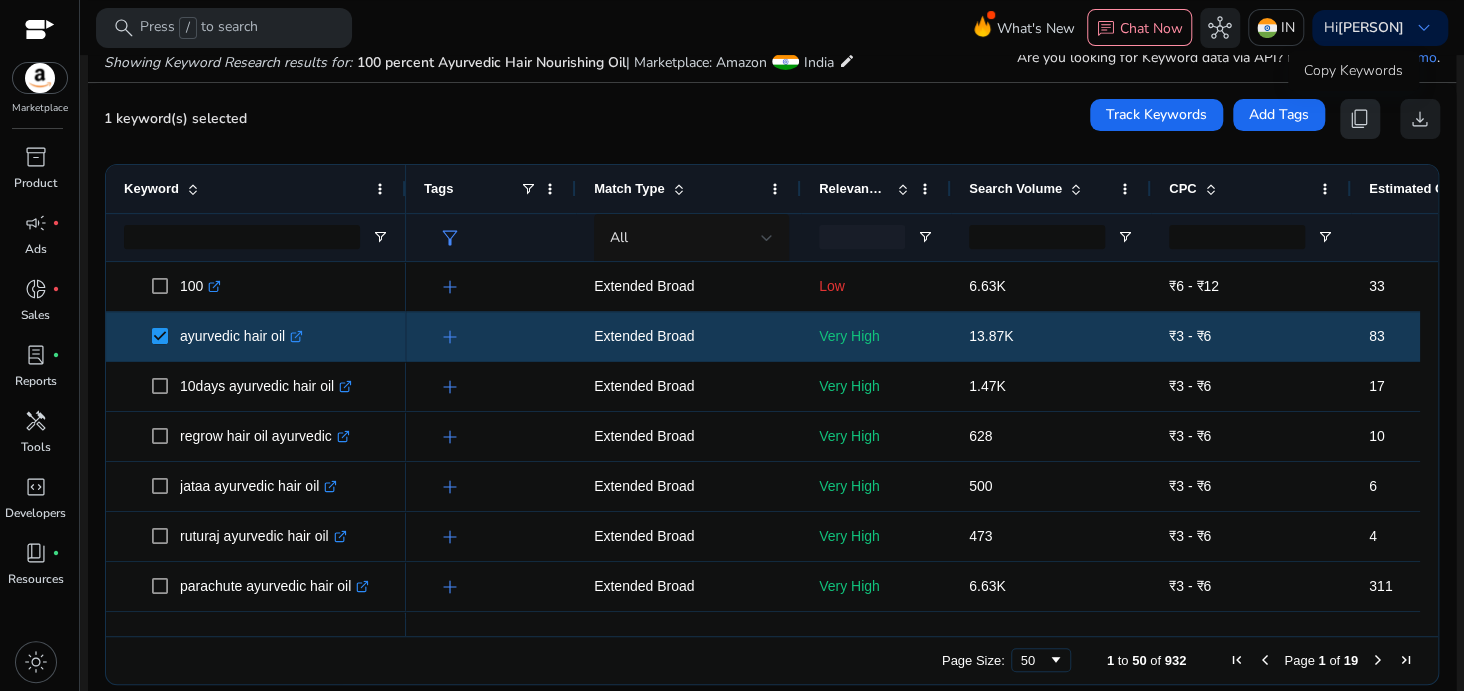 click on "content_copy" at bounding box center [1360, 119] 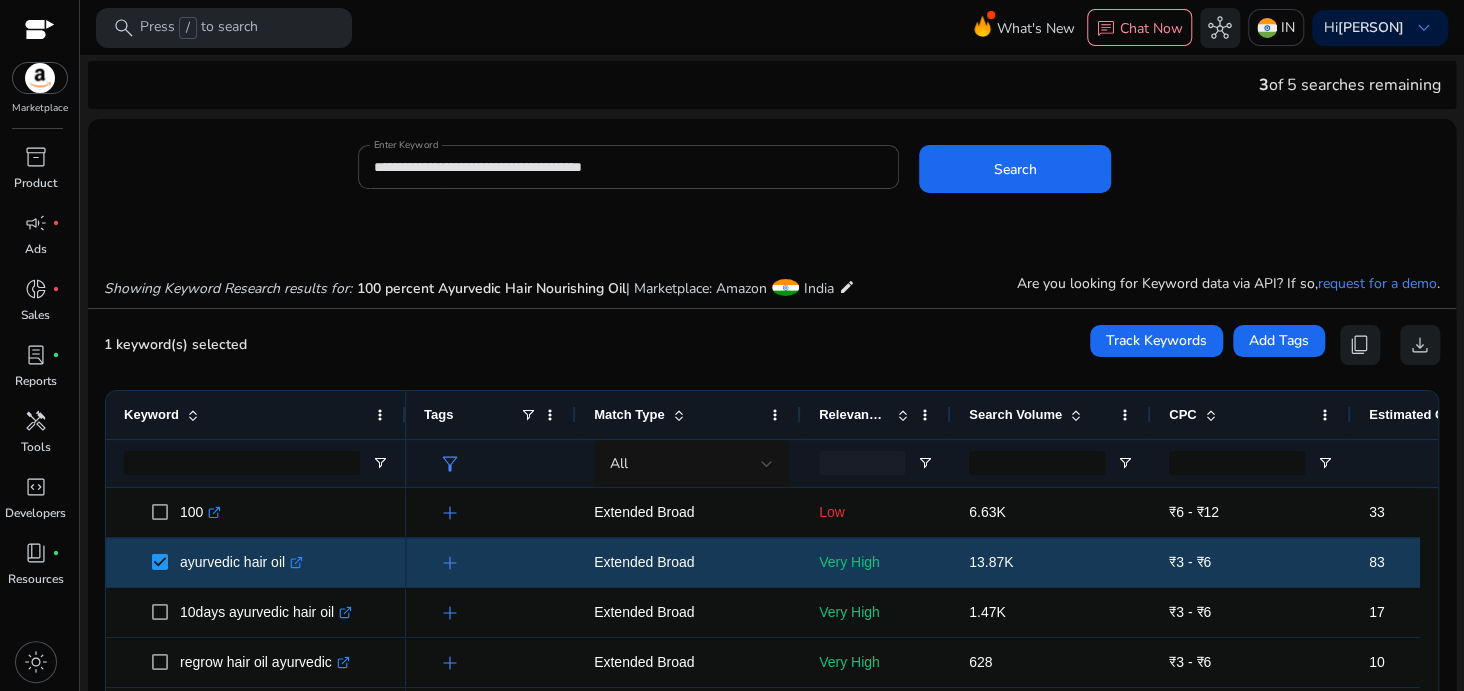 scroll, scrollTop: 11, scrollLeft: 0, axis: vertical 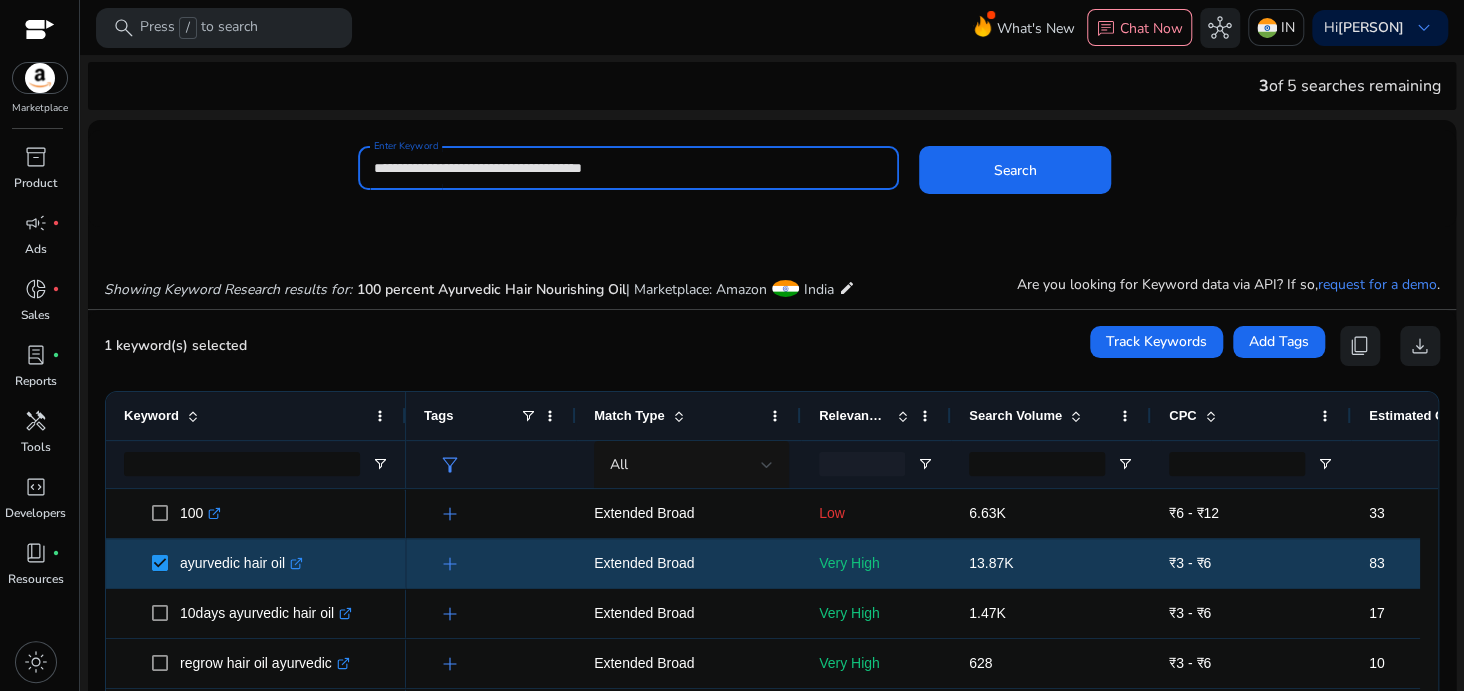 drag, startPoint x: 668, startPoint y: 165, endPoint x: 220, endPoint y: 210, distance: 450.25436 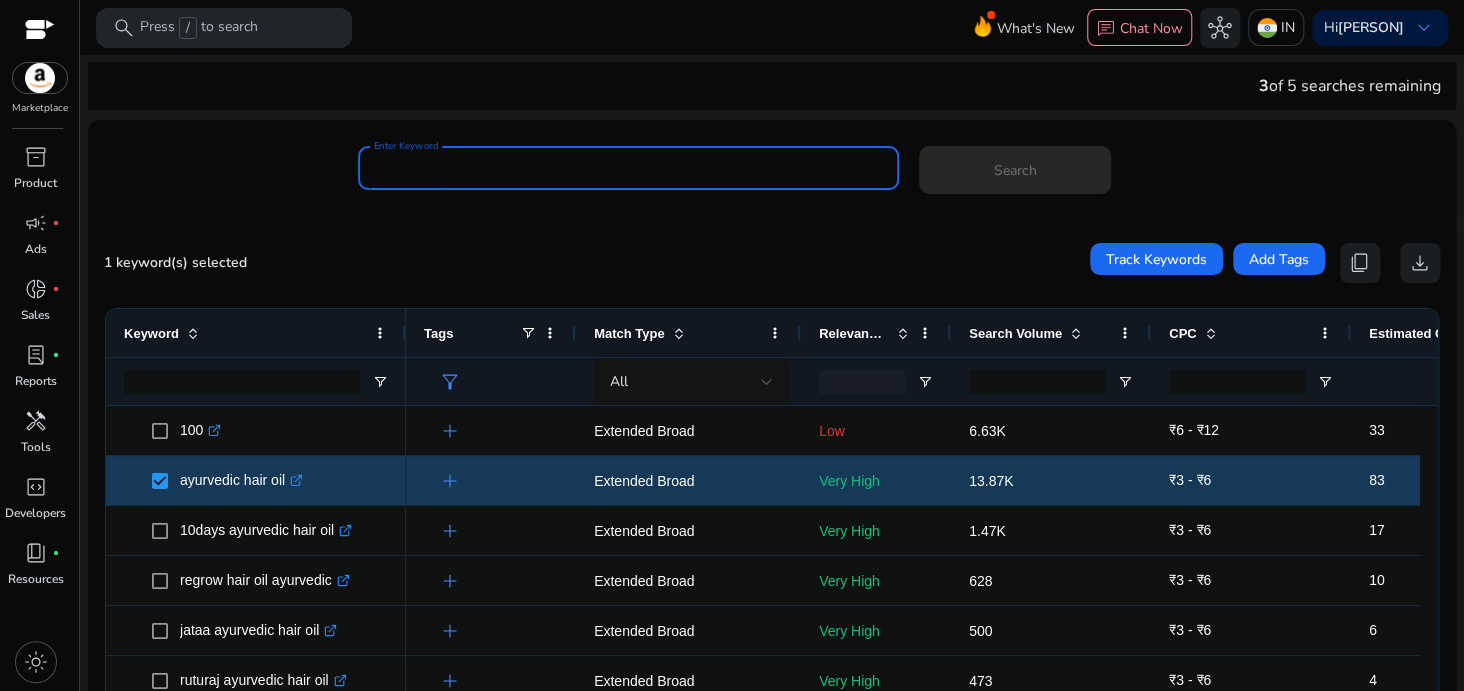 paste on "**********" 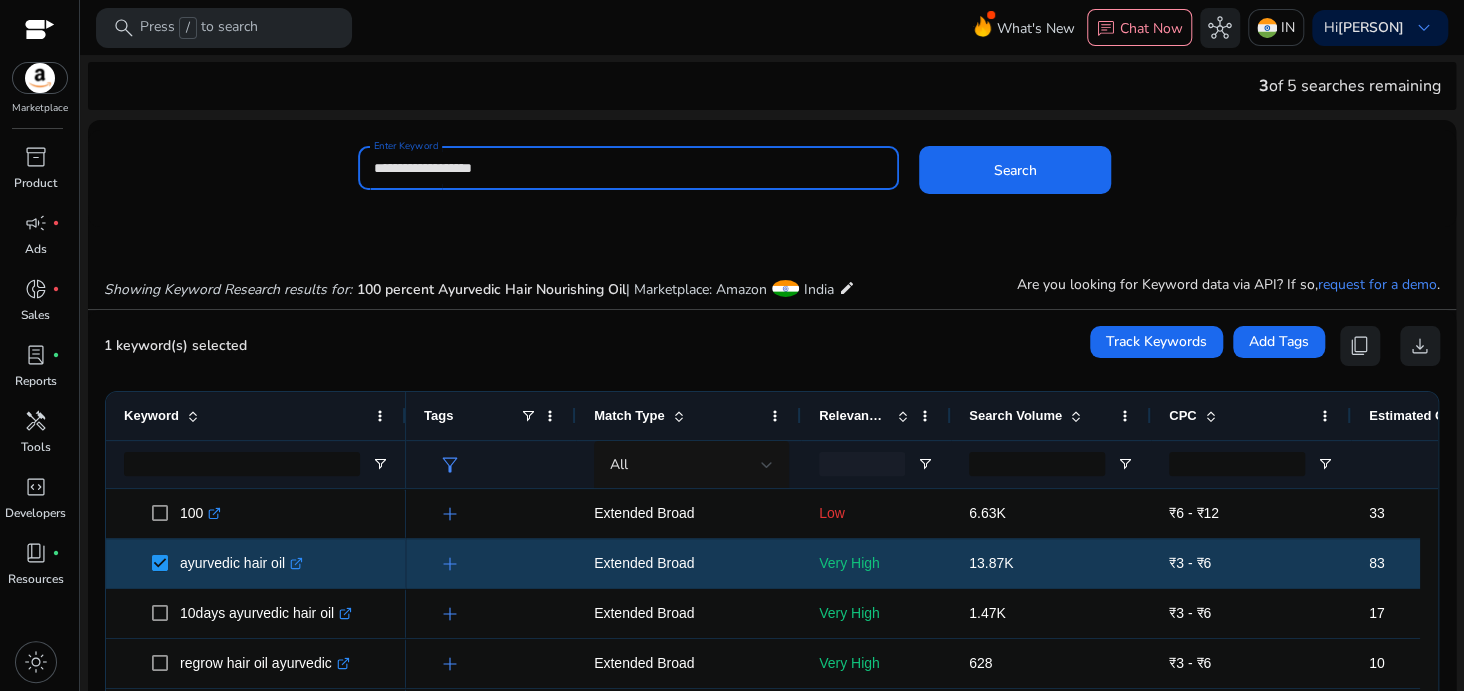 click on "Search" 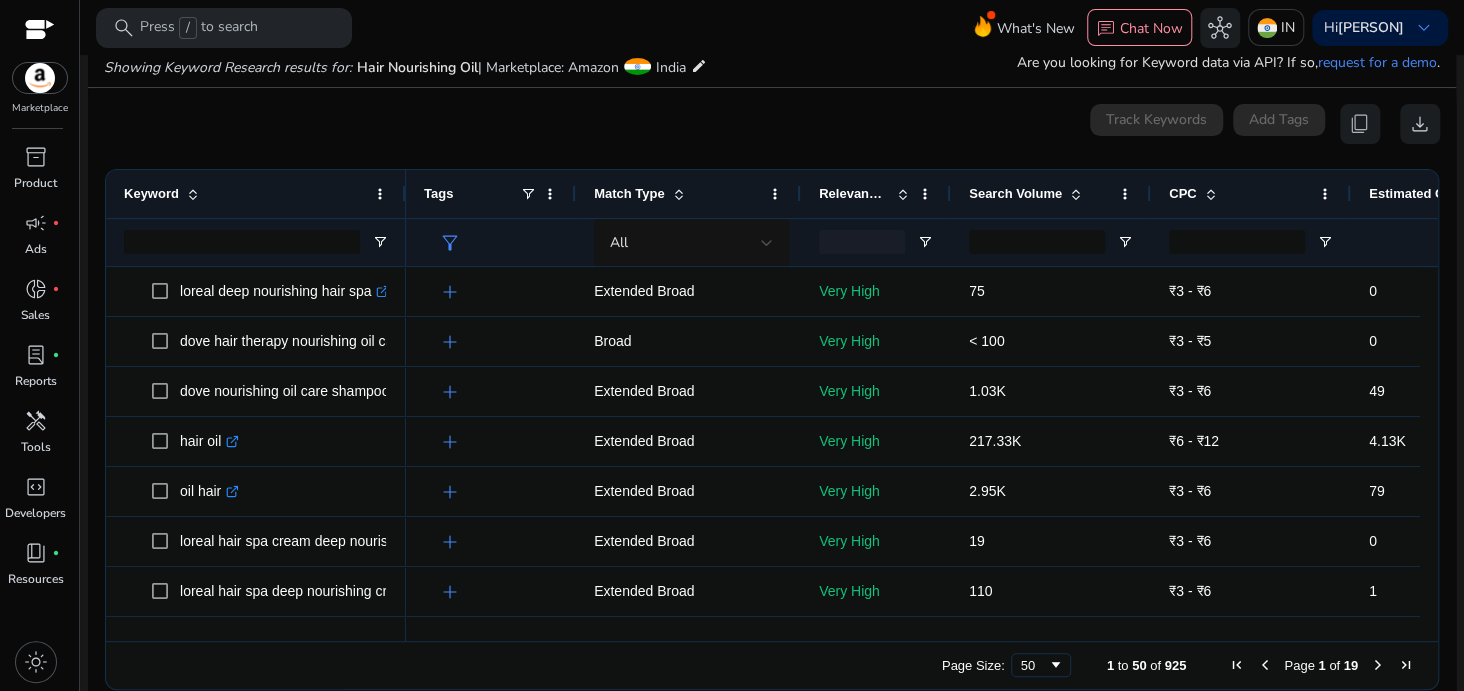 scroll, scrollTop: 238, scrollLeft: 0, axis: vertical 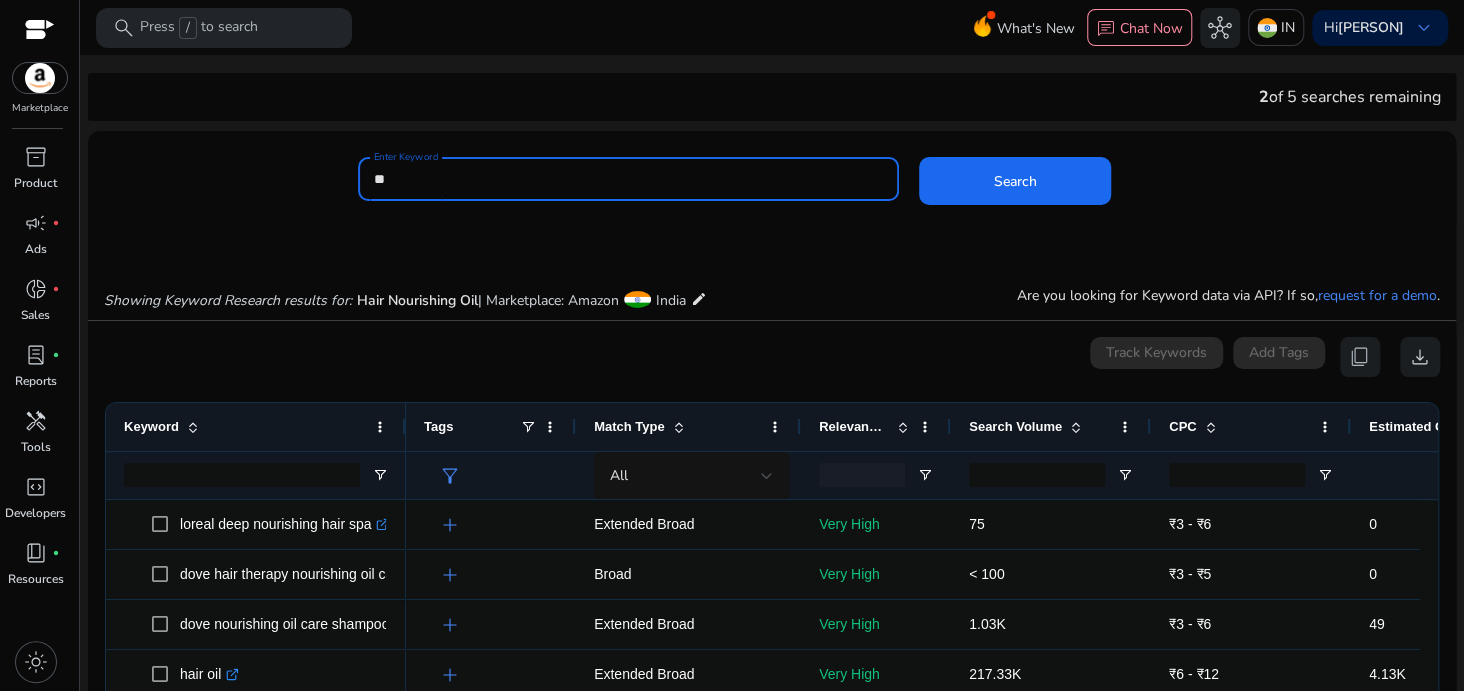 type on "*" 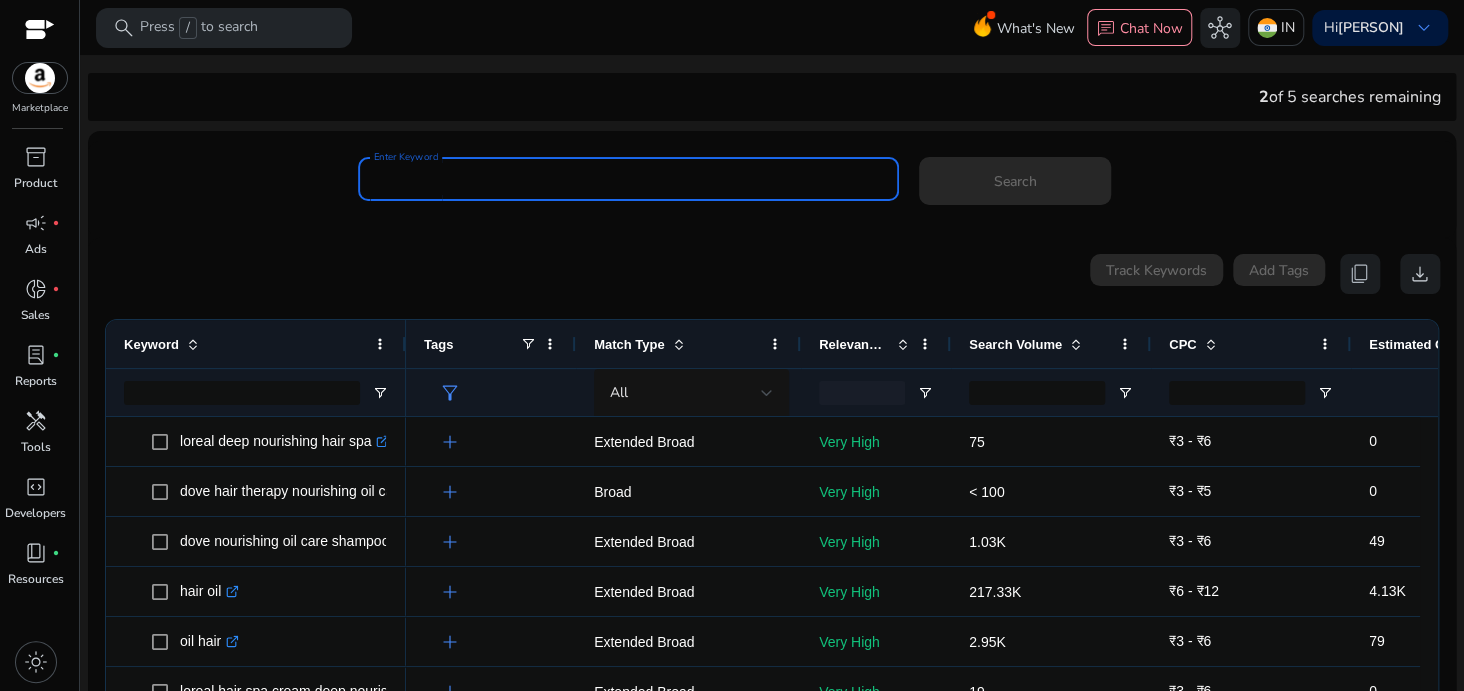 paste on "**********" 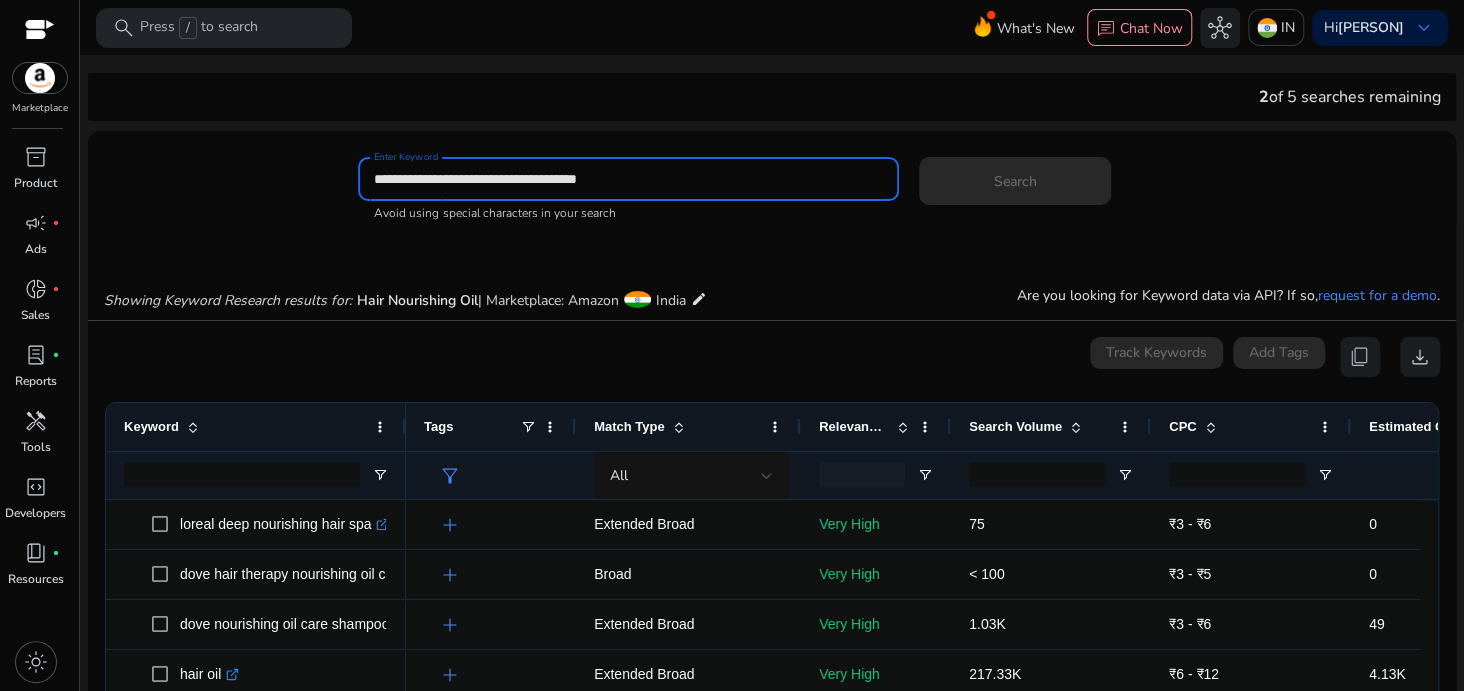 click on "**********" at bounding box center [628, 179] 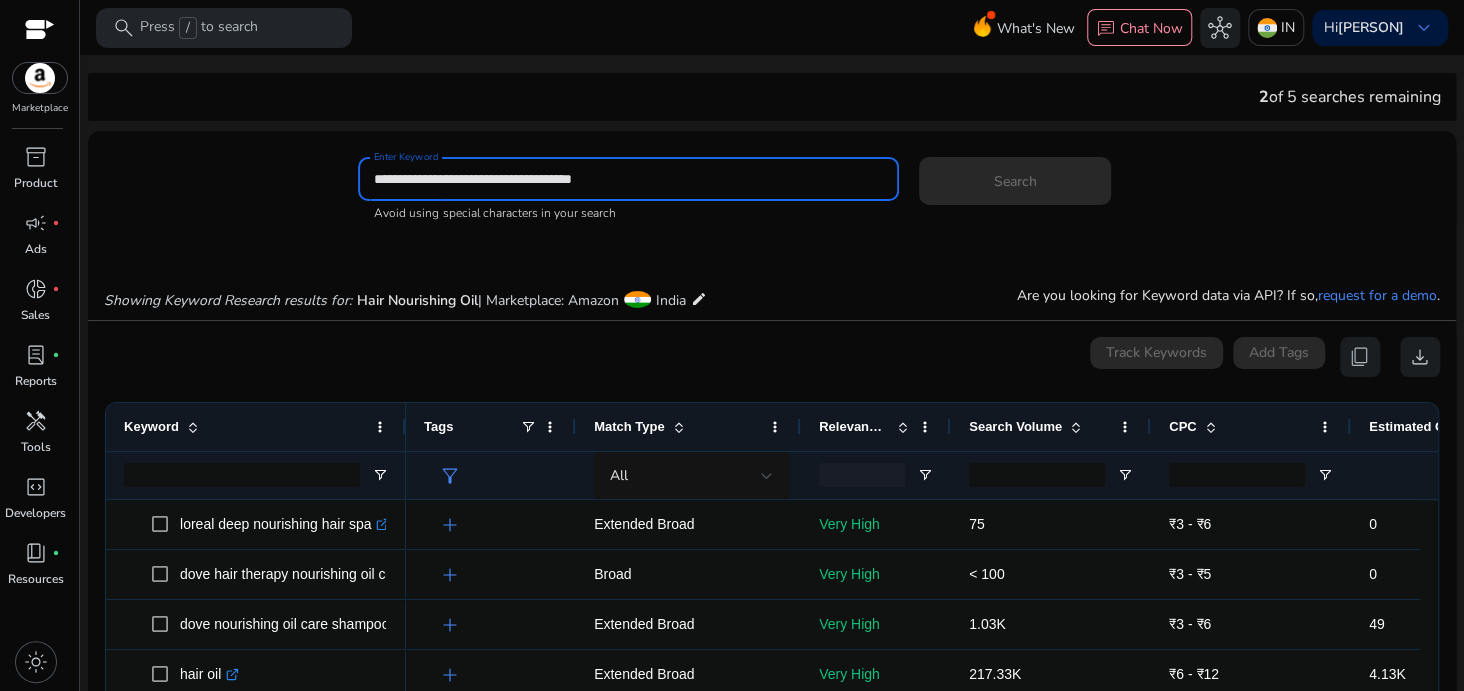click on "**********" at bounding box center (628, 179) 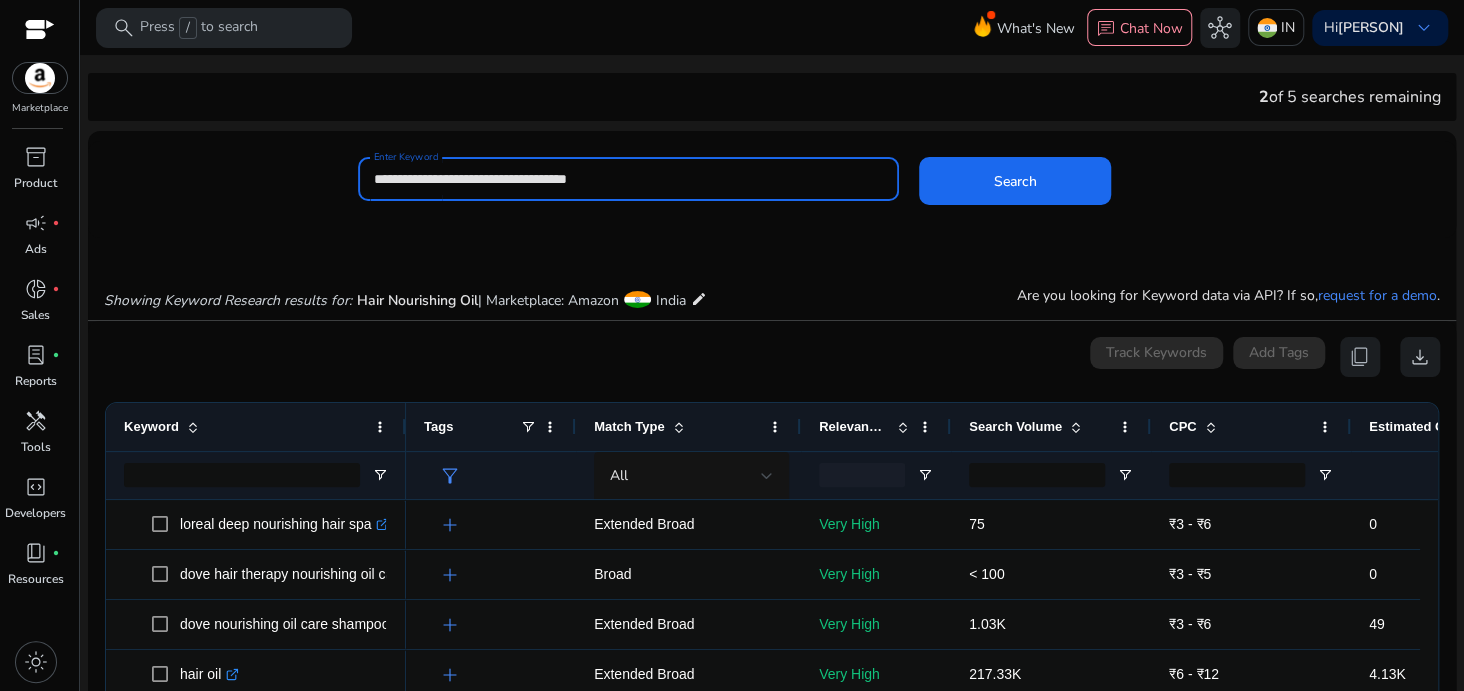 click on "**********" at bounding box center [628, 179] 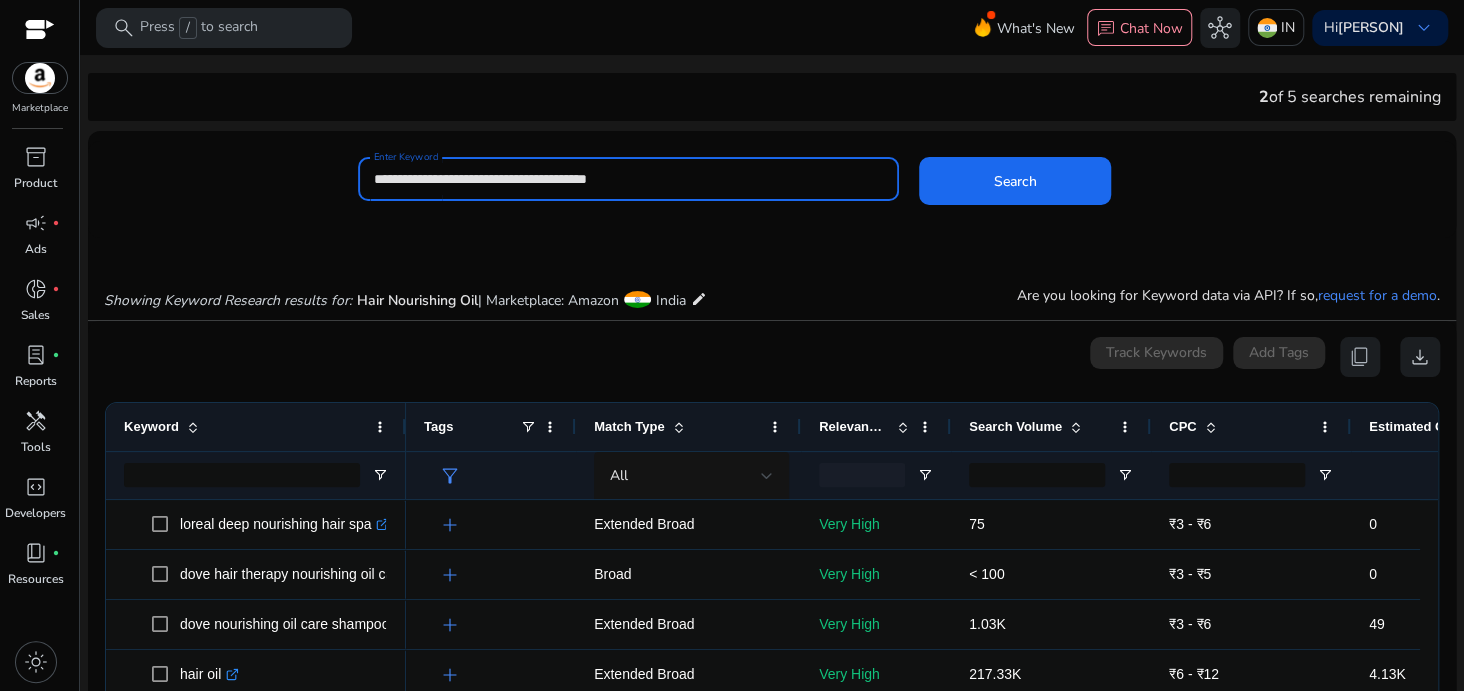 drag, startPoint x: 686, startPoint y: 183, endPoint x: 480, endPoint y: 169, distance: 206.47517 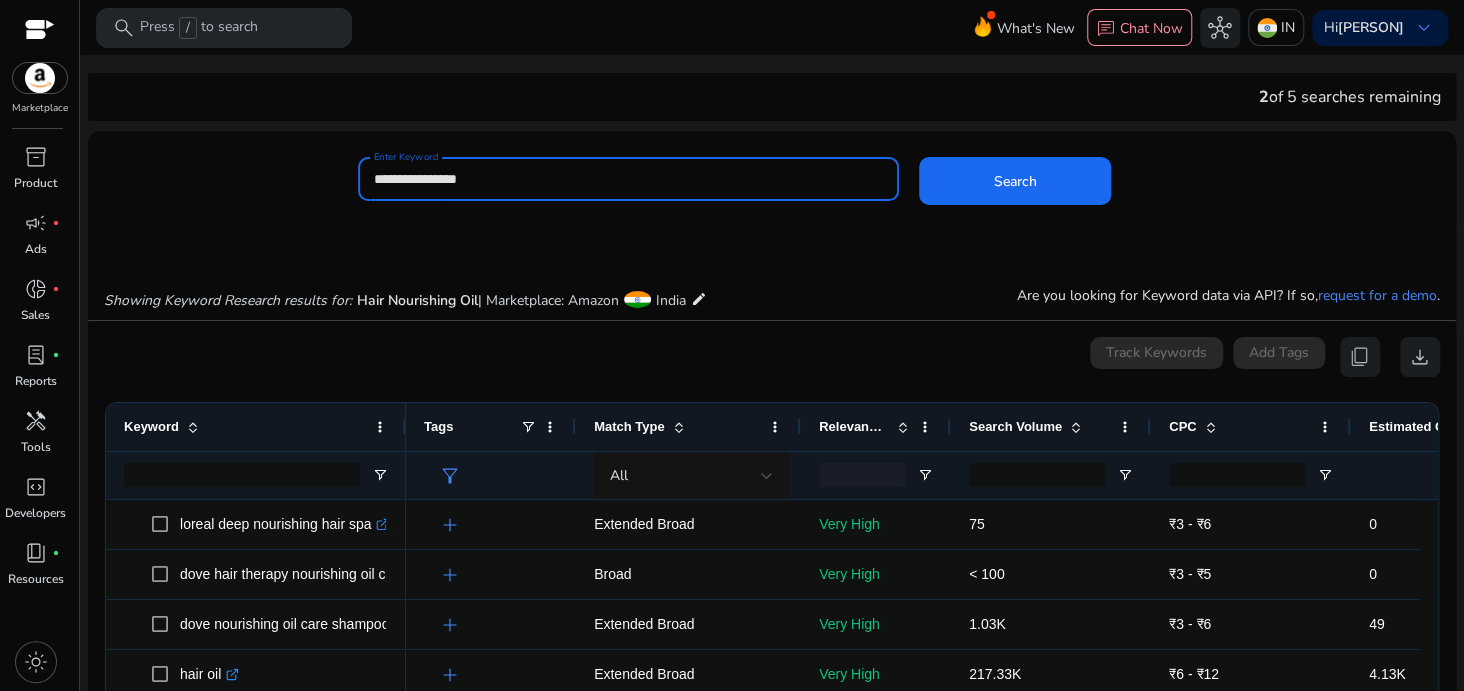 type on "**********" 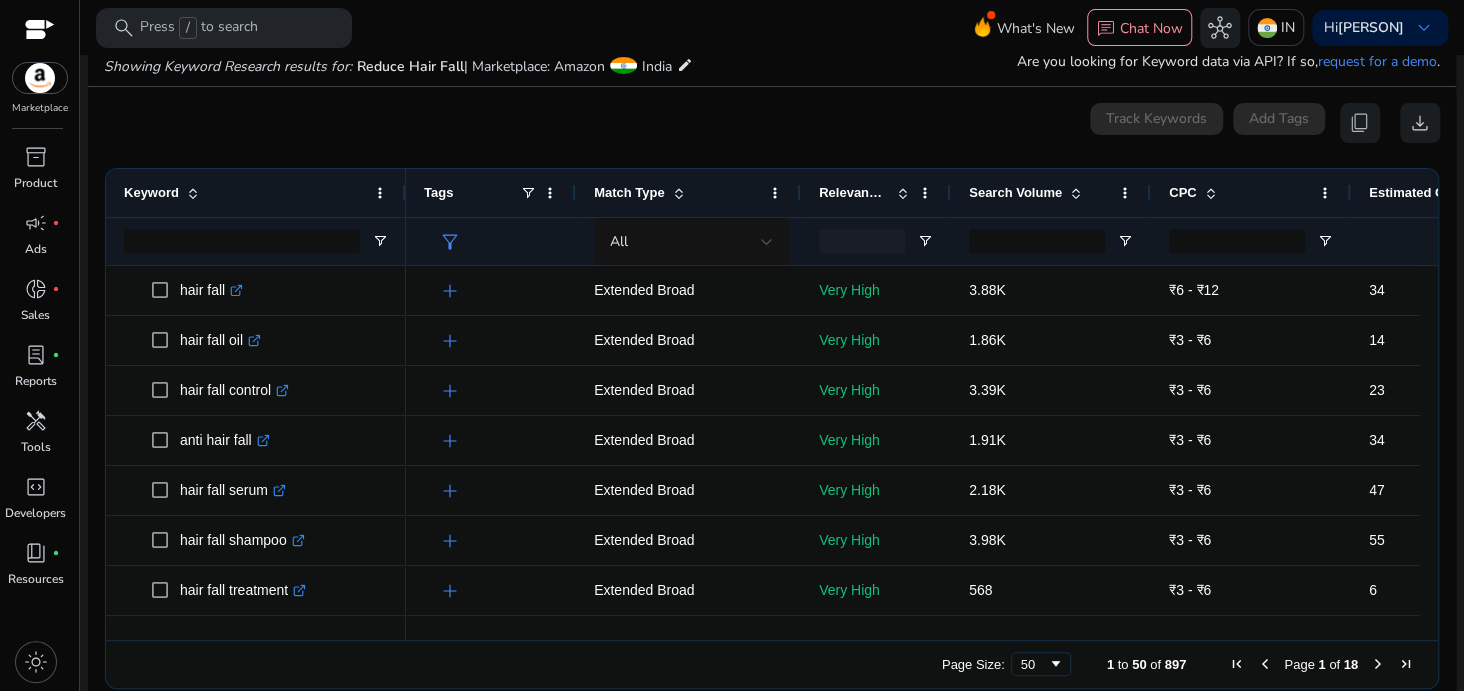 scroll, scrollTop: 238, scrollLeft: 0, axis: vertical 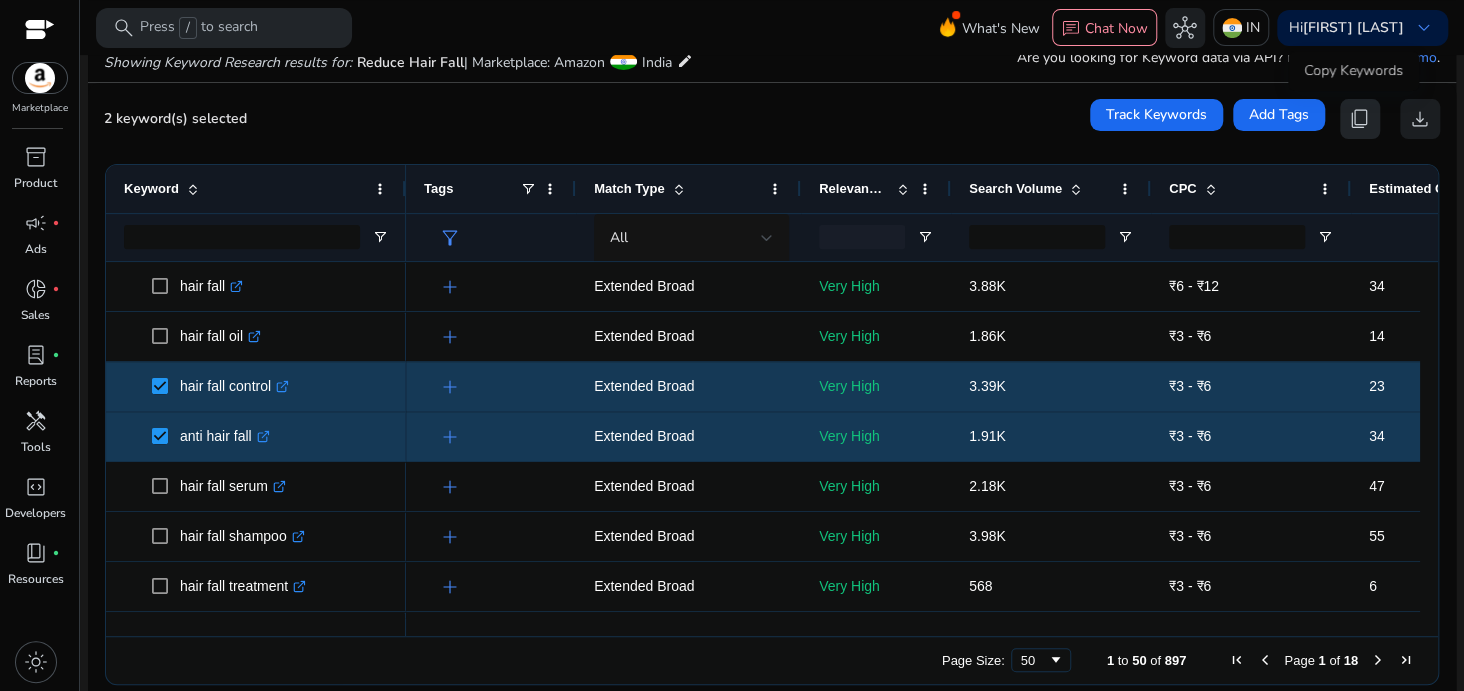 click on "content_copy" at bounding box center (1360, 119) 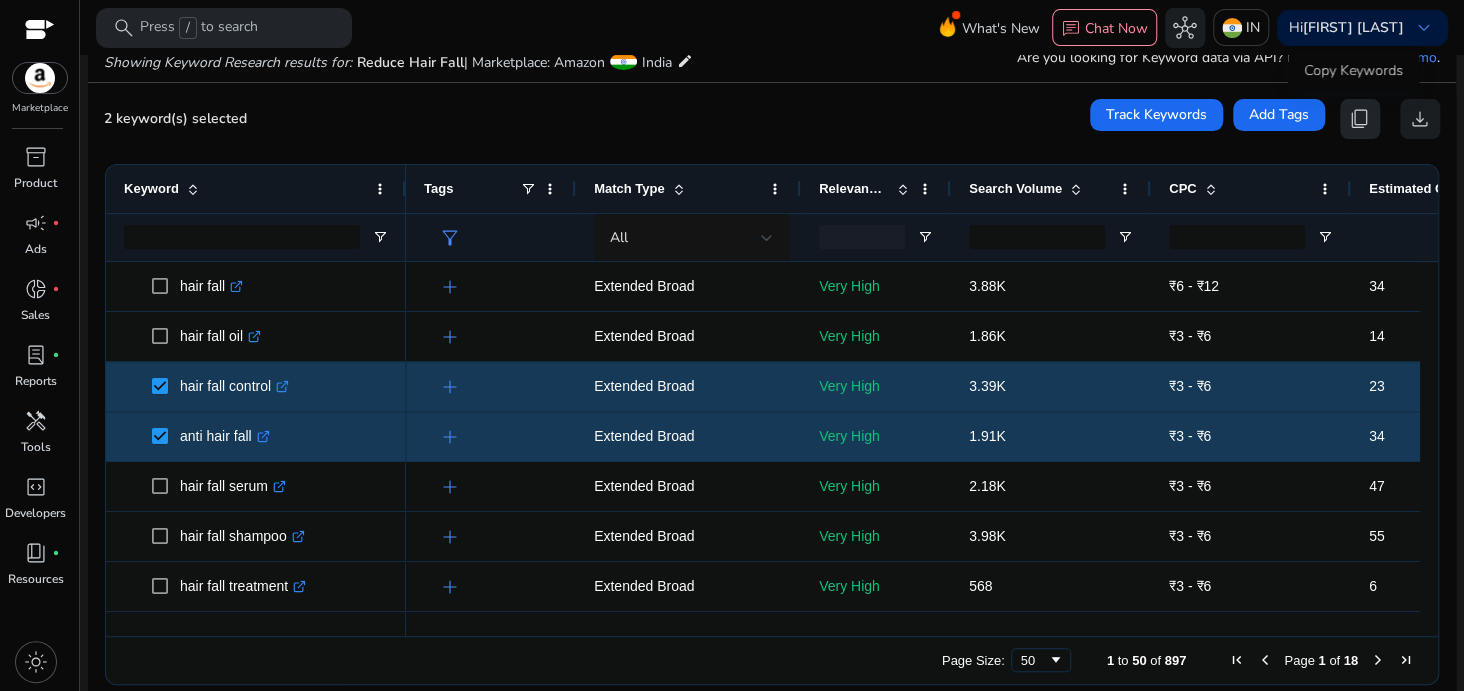 click on "content_copy" at bounding box center (1360, 119) 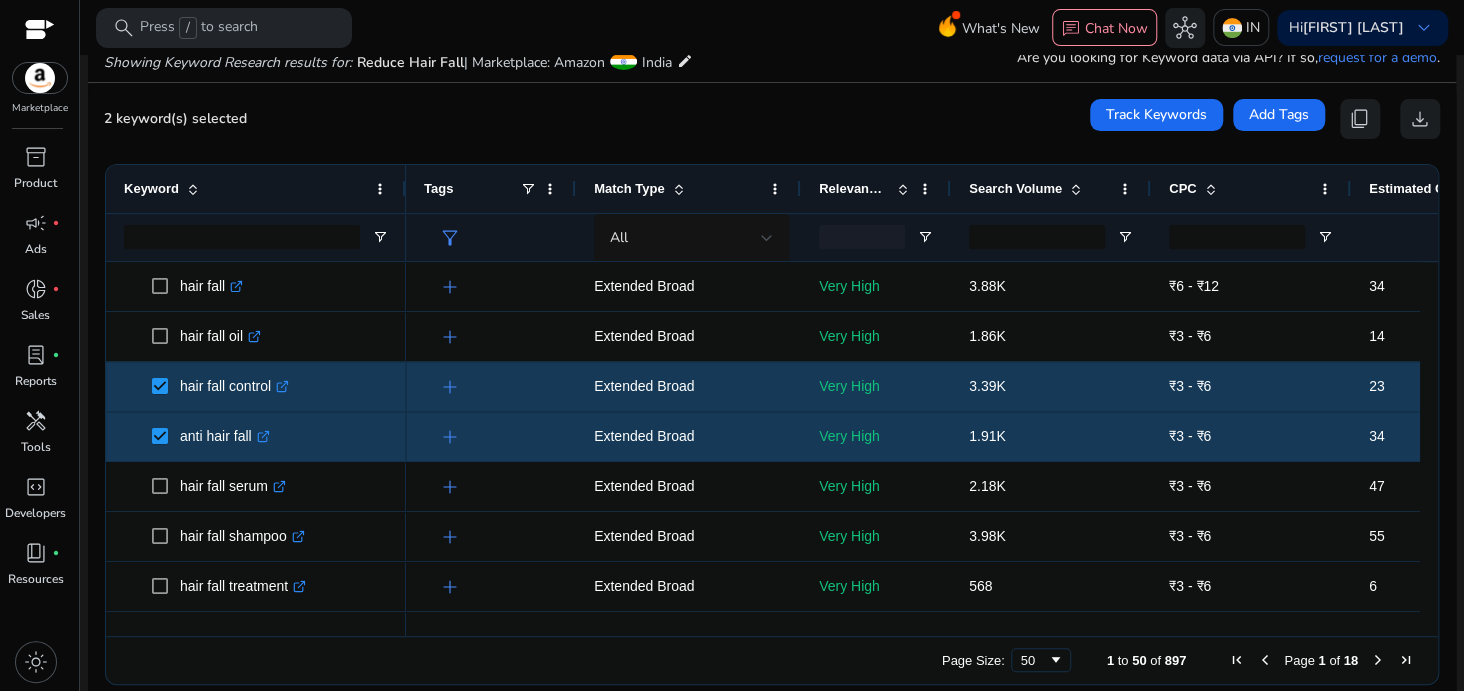 scroll, scrollTop: 32, scrollLeft: 0, axis: vertical 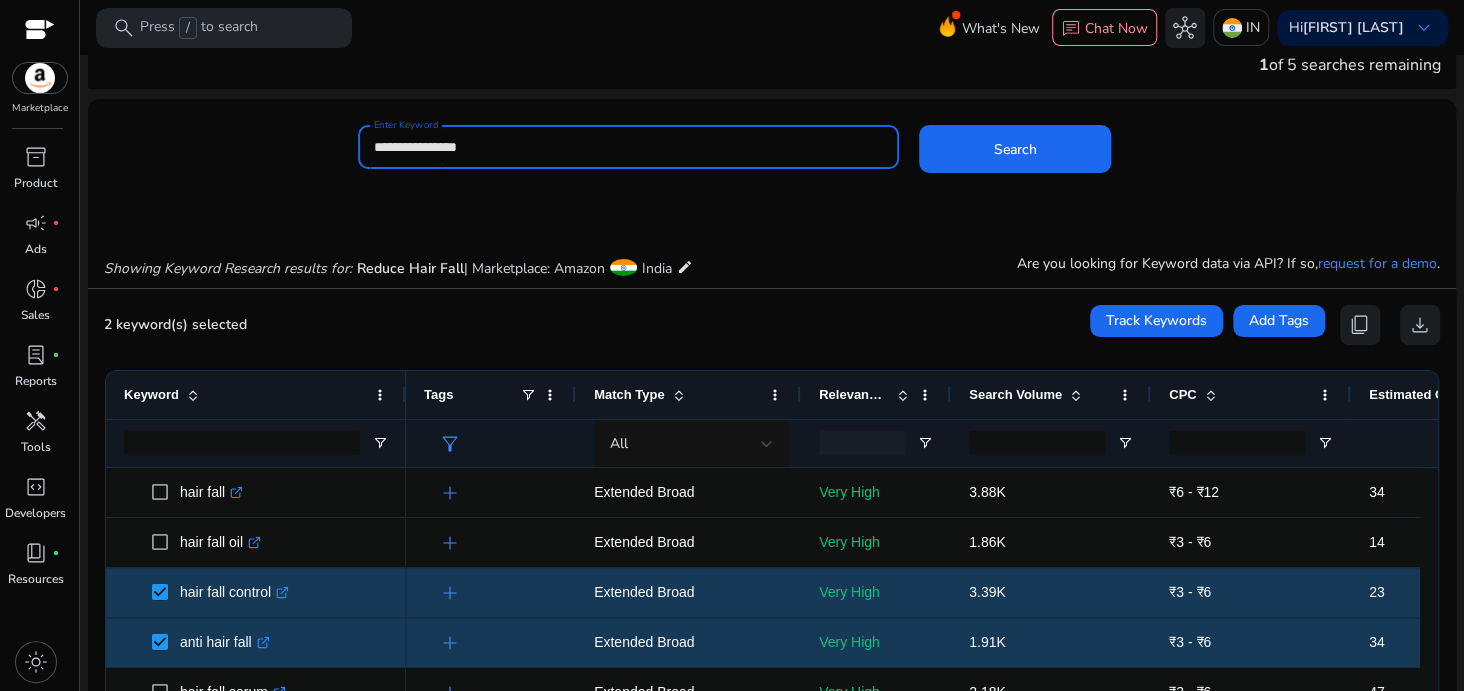 drag, startPoint x: 530, startPoint y: 152, endPoint x: 265, endPoint y: 137, distance: 265.4242 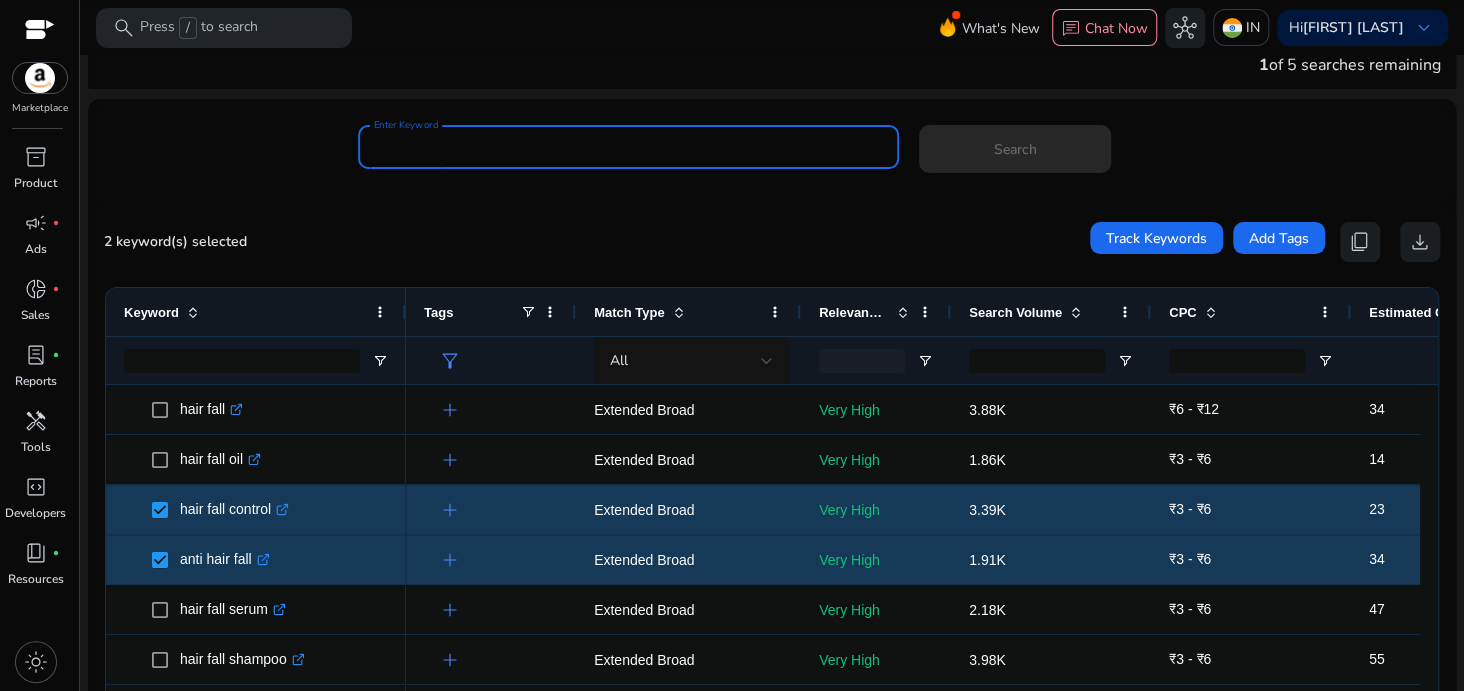 paste on "**********" 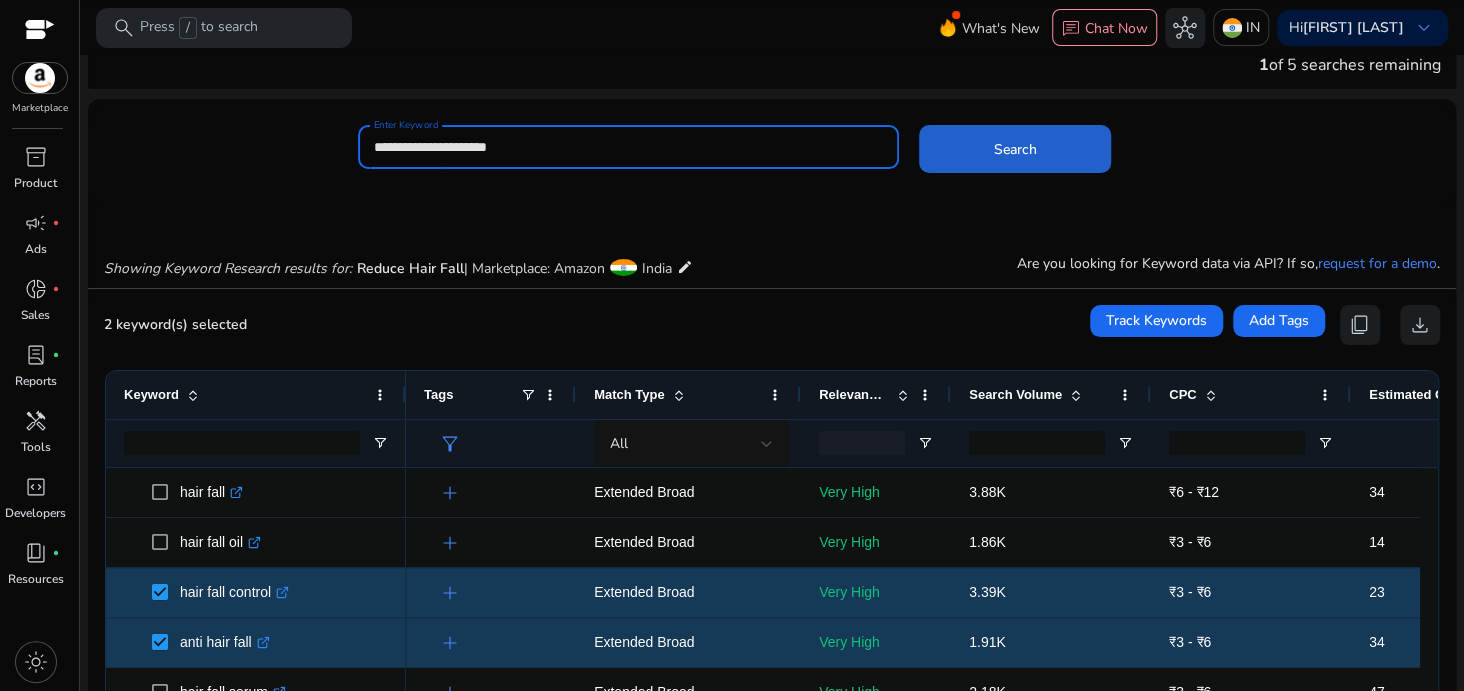 type on "**********" 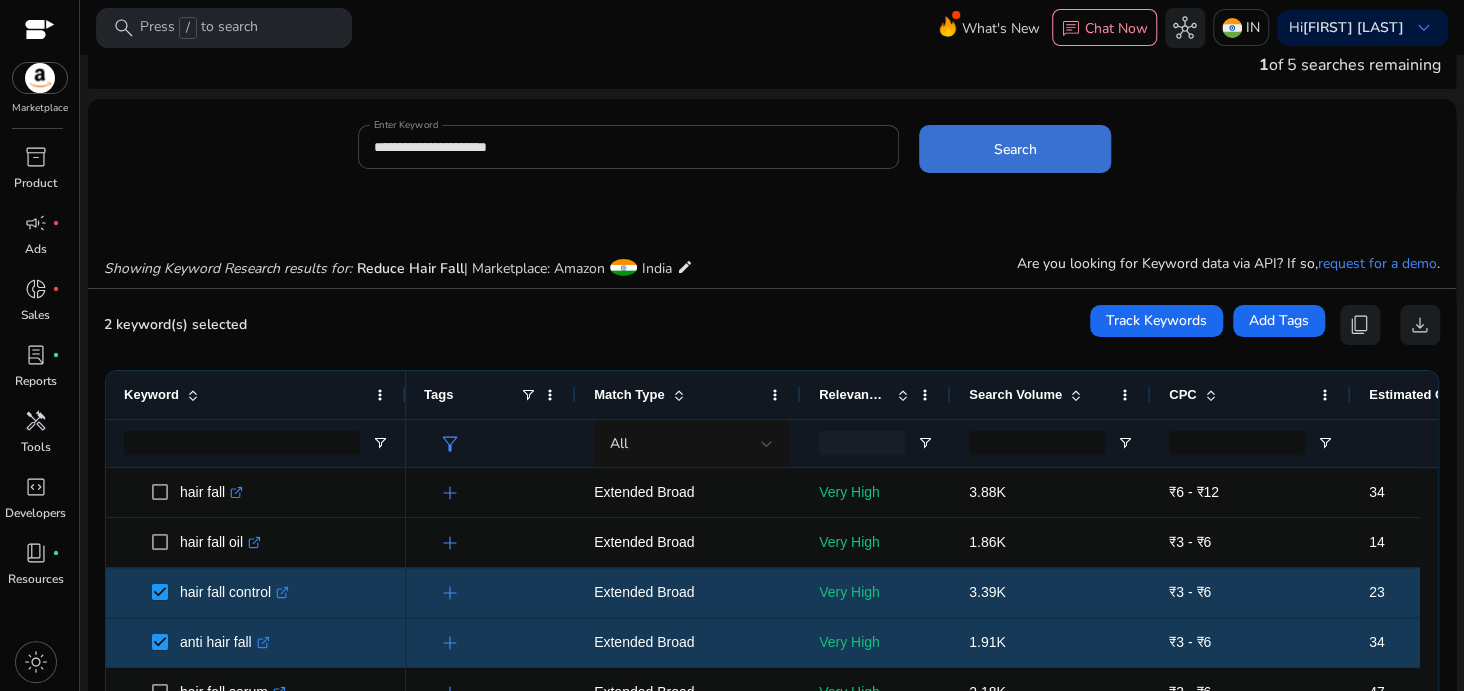 click 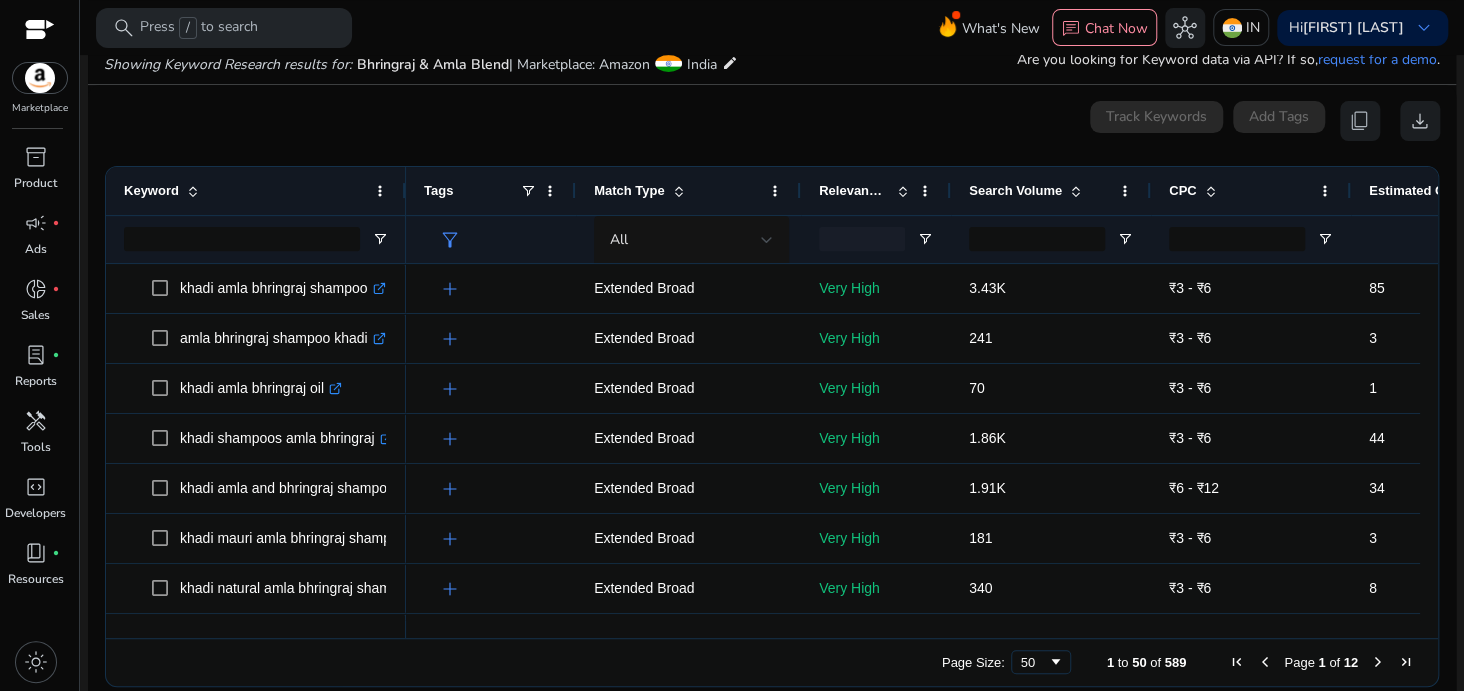 scroll, scrollTop: 238, scrollLeft: 0, axis: vertical 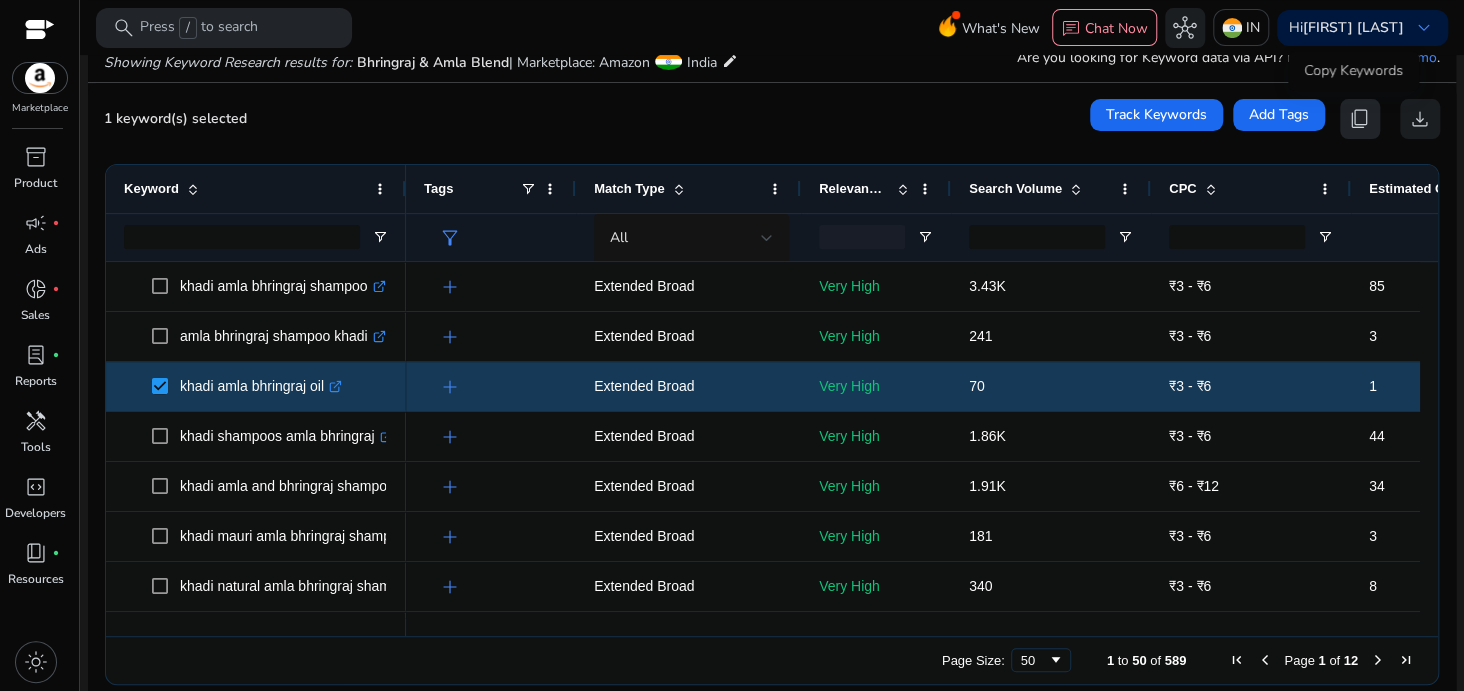 click on "content_copy" at bounding box center [1360, 119] 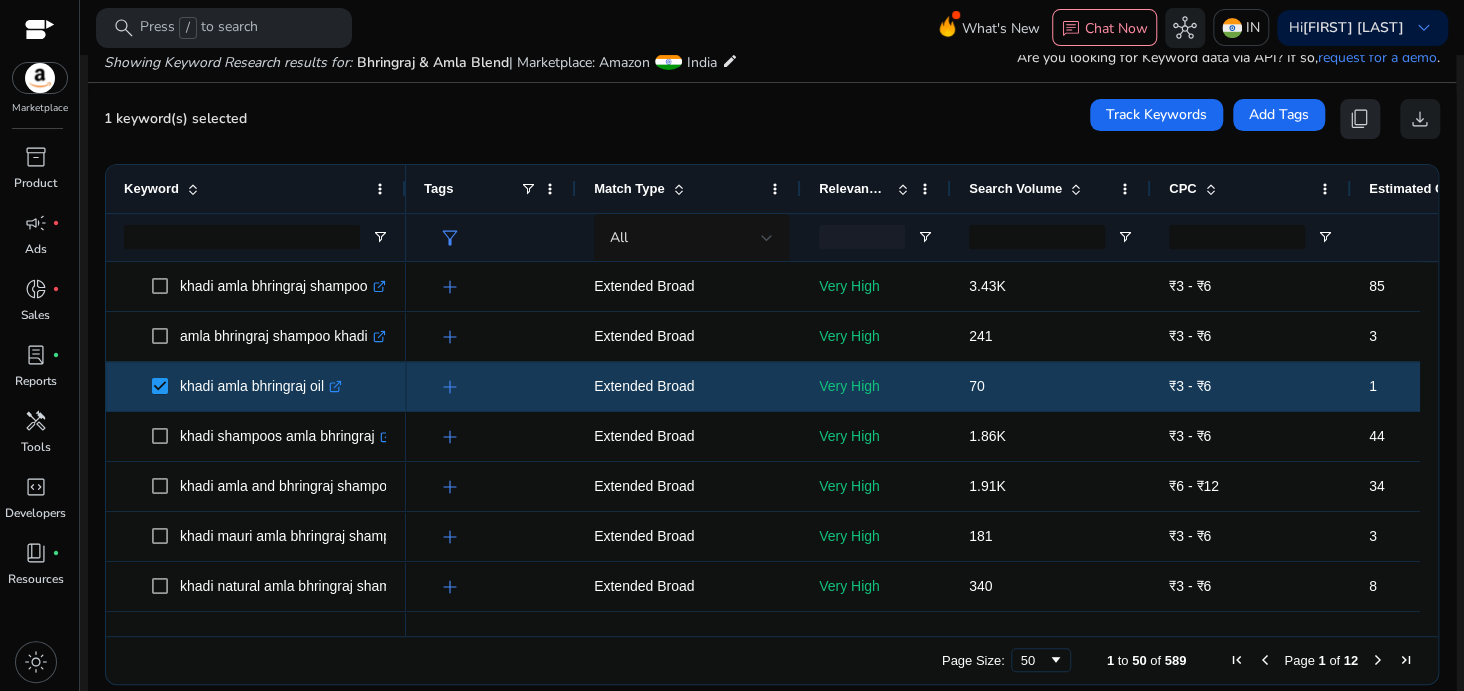 click on "content_copy" at bounding box center (1360, 119) 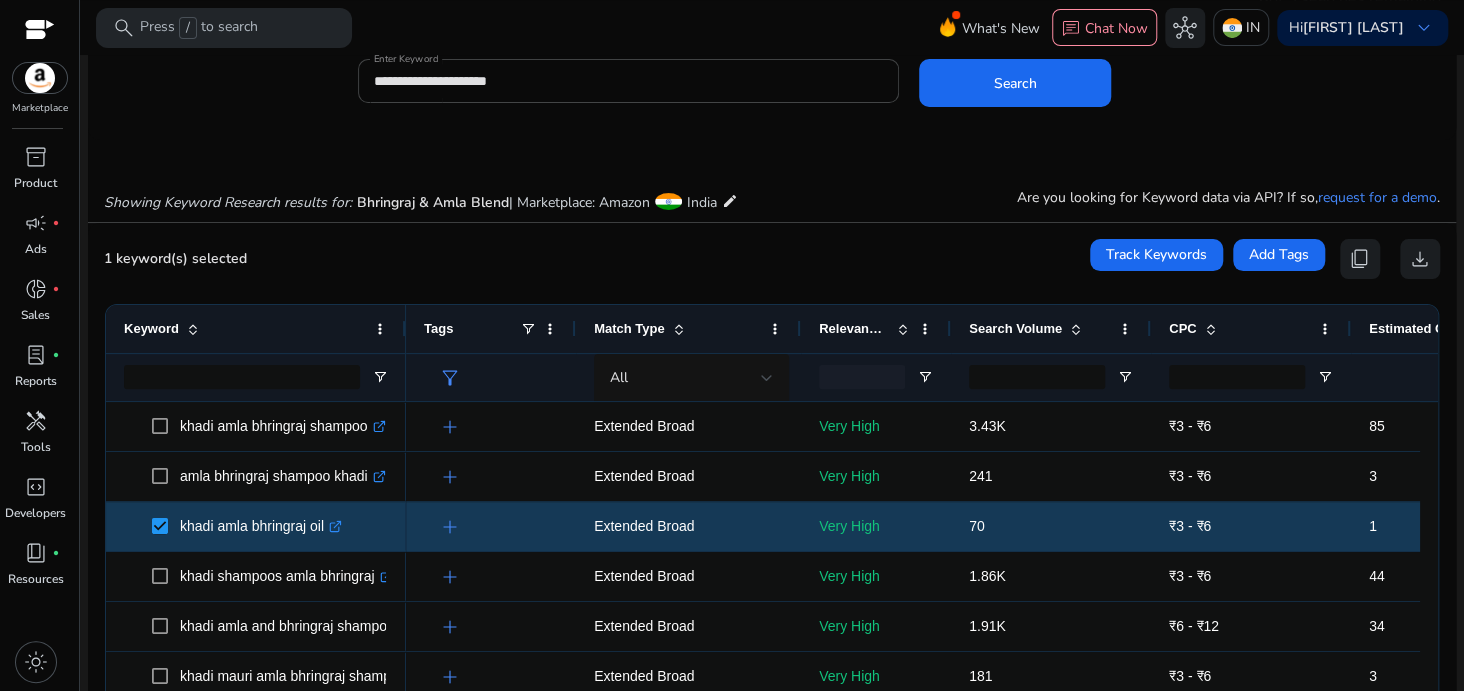 scroll, scrollTop: 89, scrollLeft: 0, axis: vertical 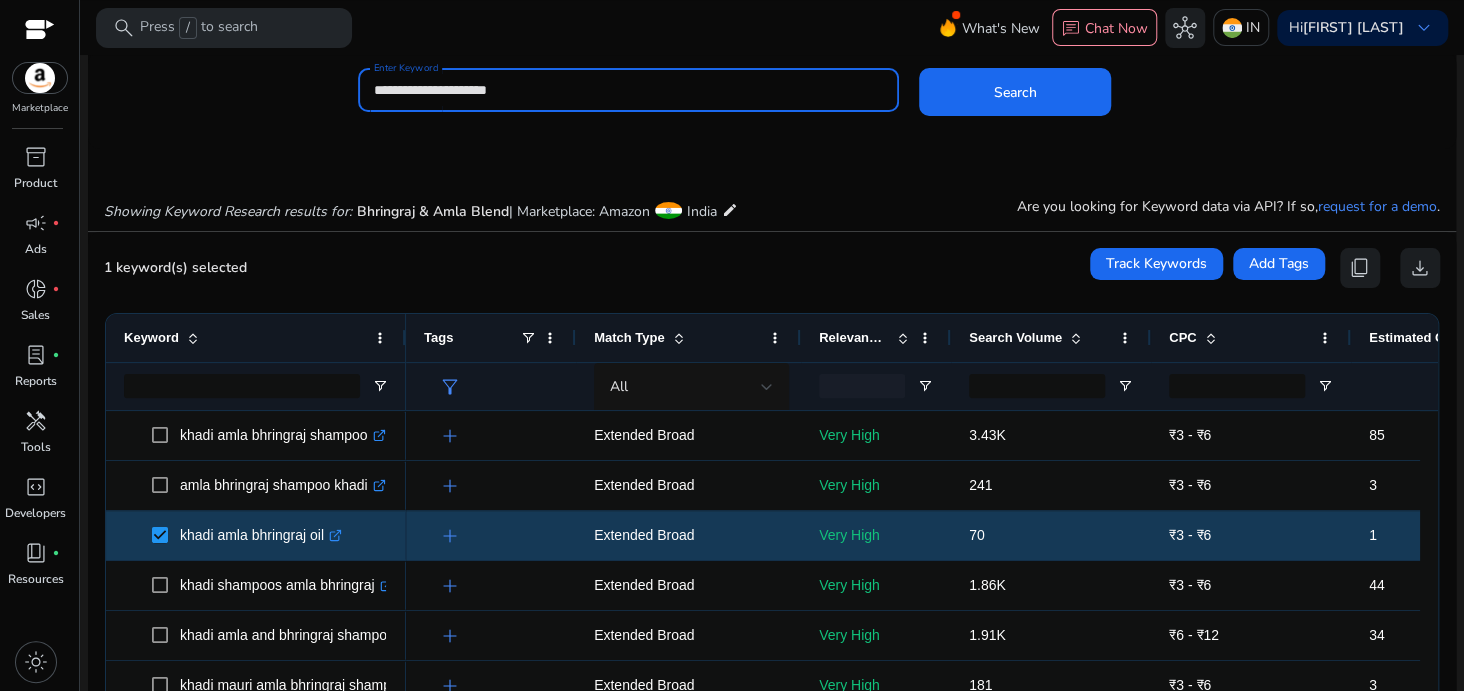 drag, startPoint x: 832, startPoint y: 97, endPoint x: 185, endPoint y: 140, distance: 648.4273 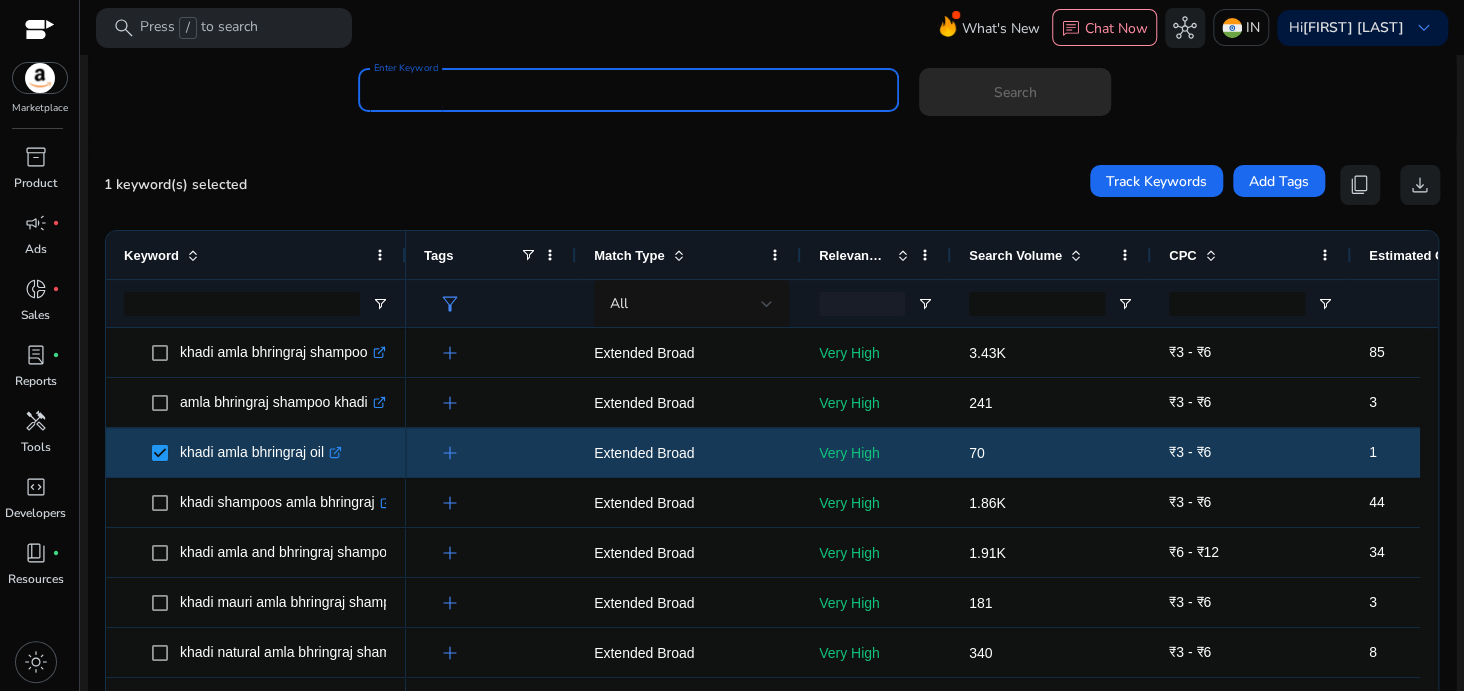 paste on "**********" 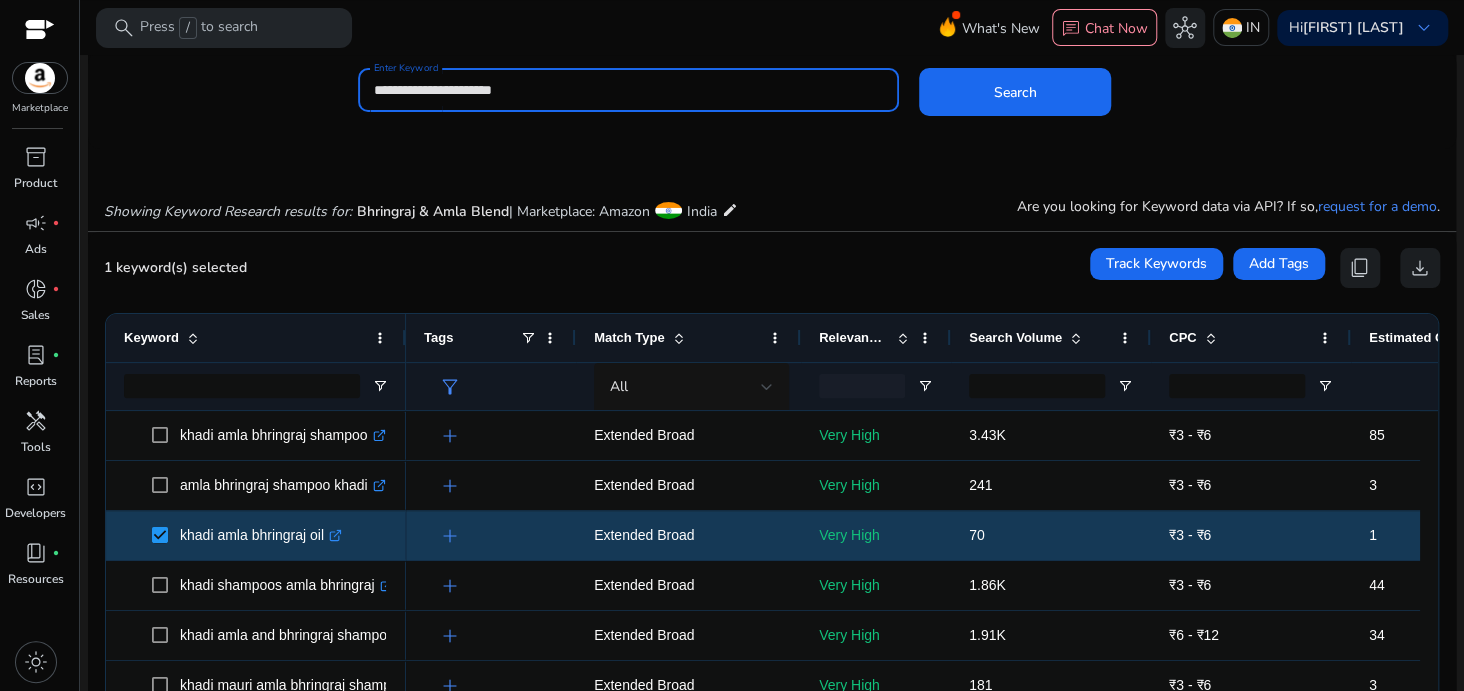 type on "**********" 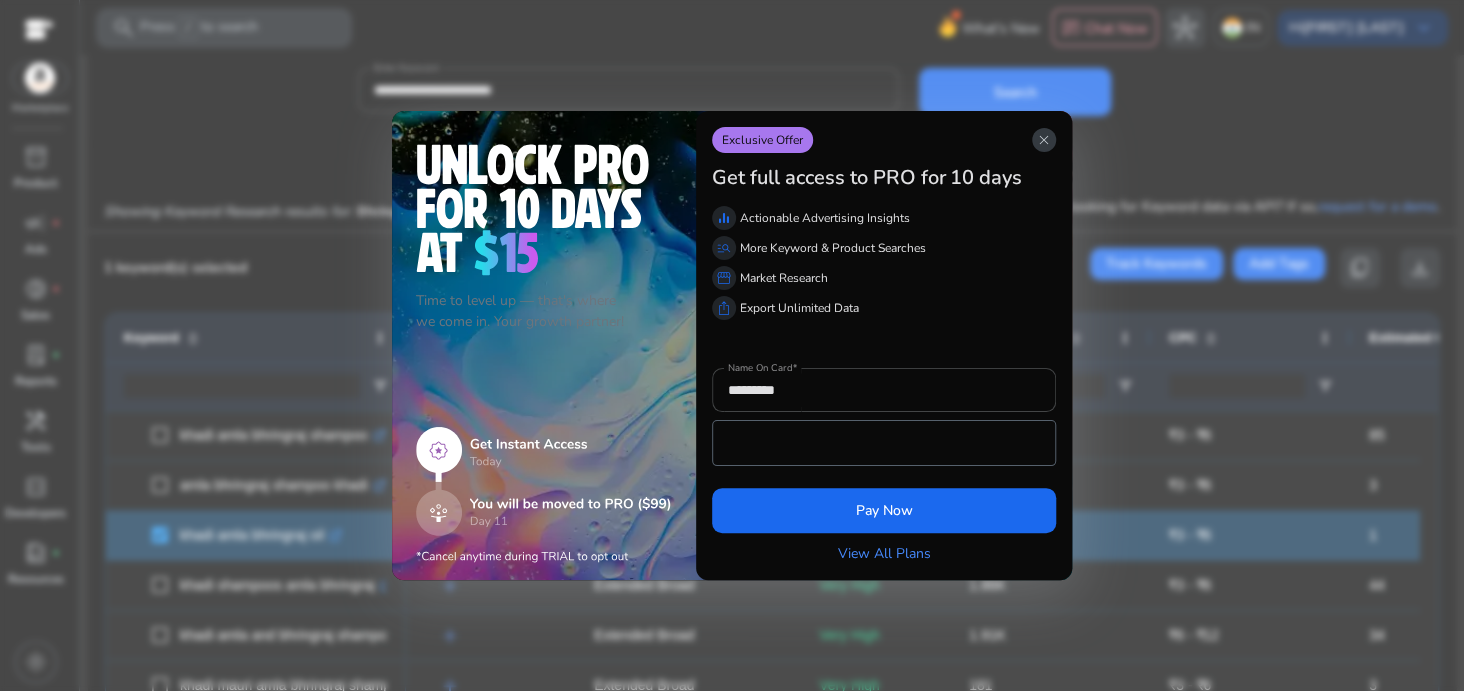 click on "close" at bounding box center (1044, 140) 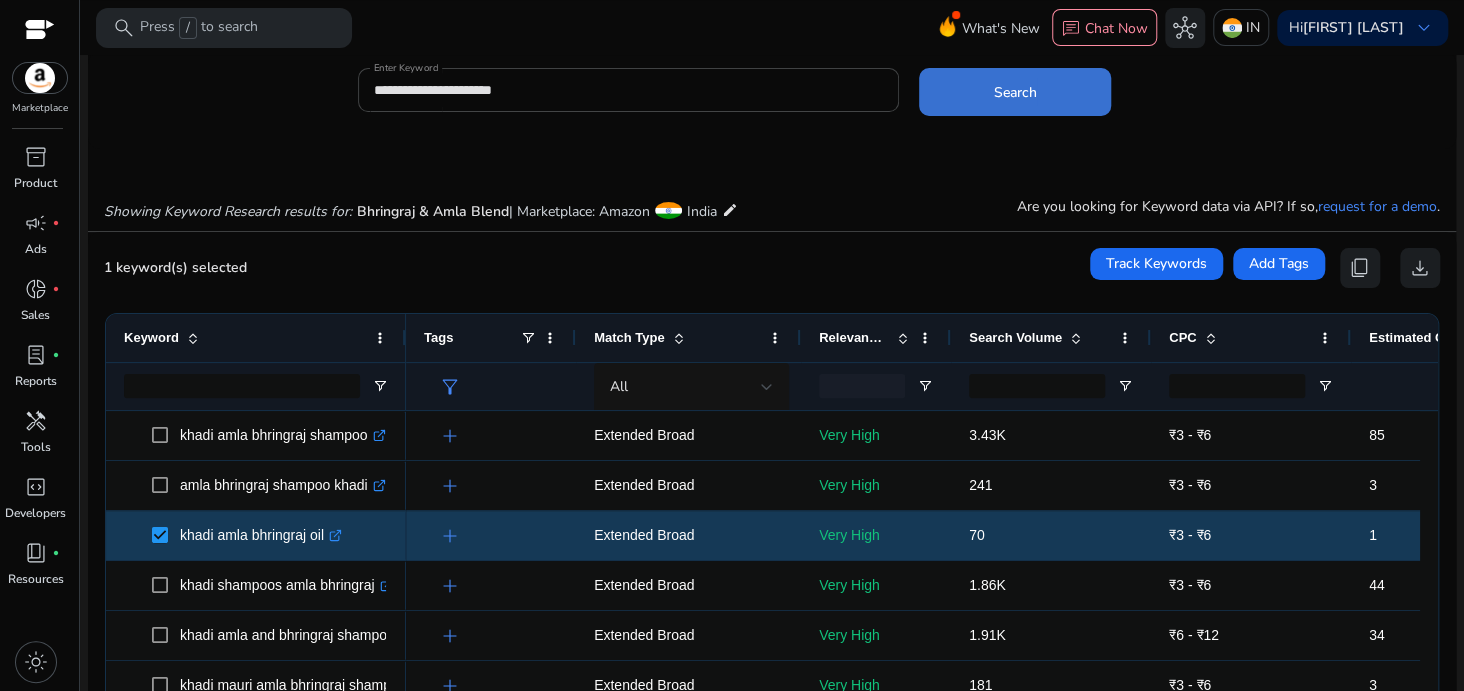 click on "Search" 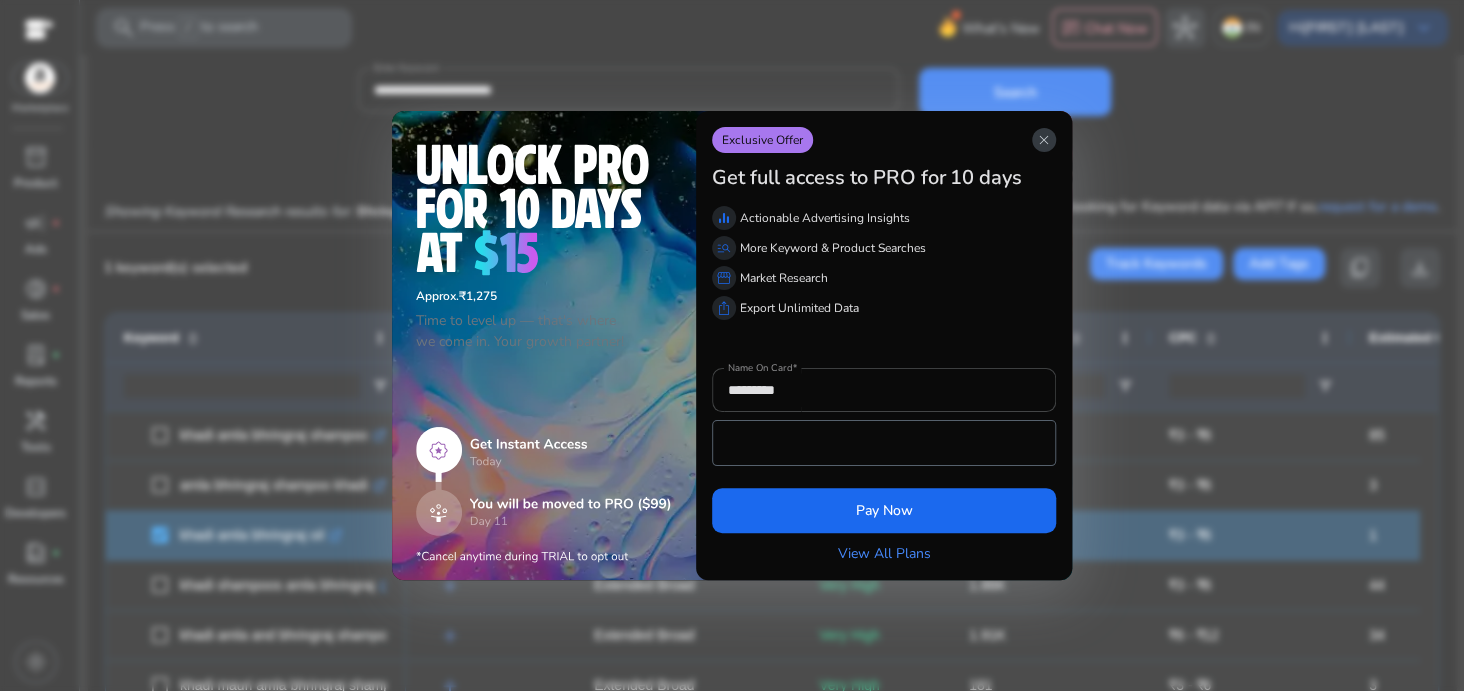 click on "close" at bounding box center (1044, 140) 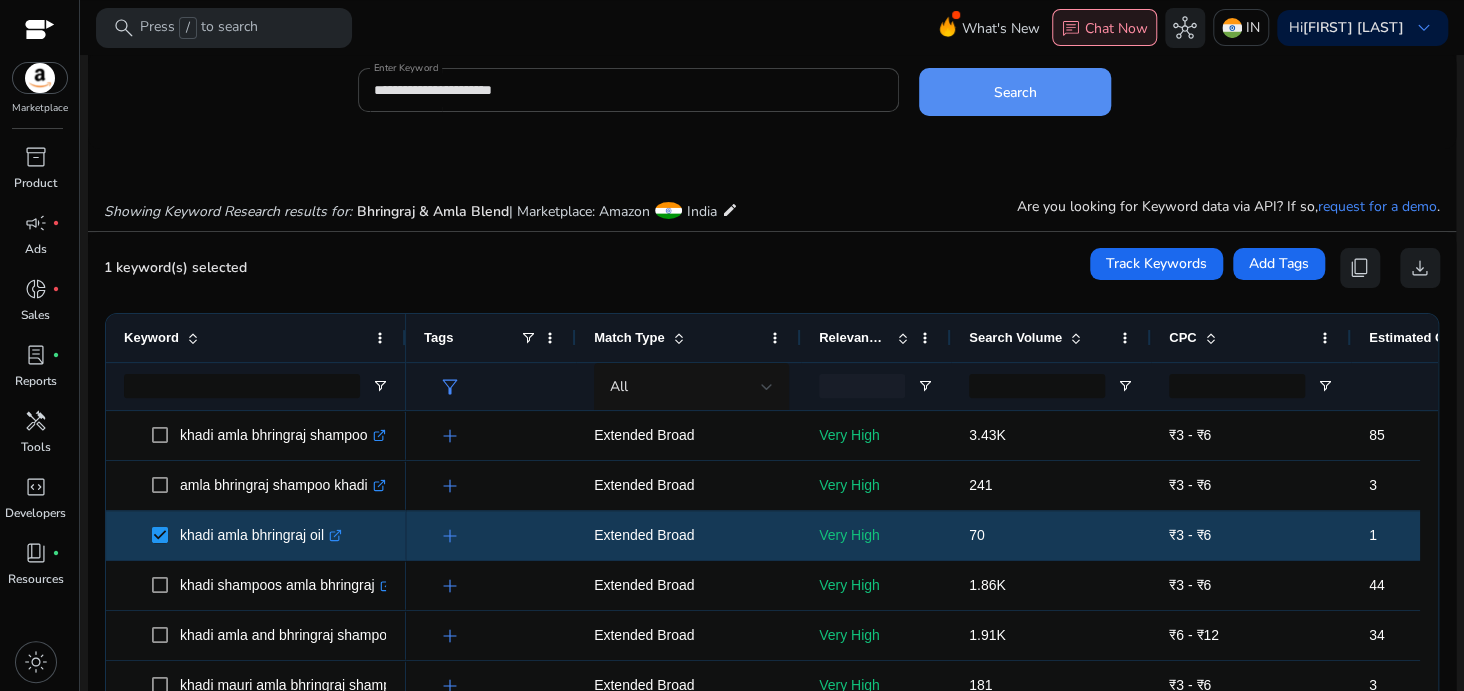type 